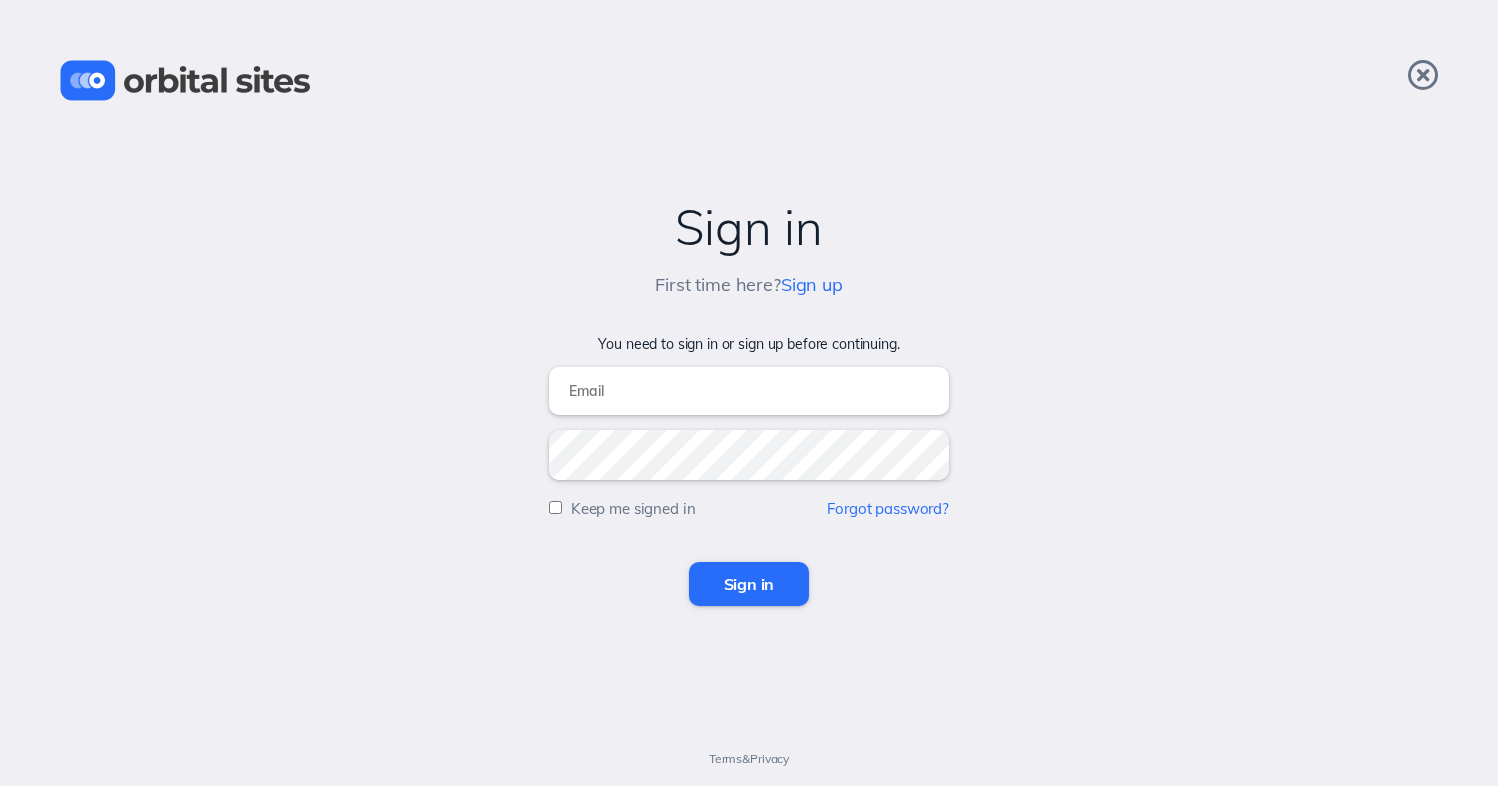 scroll, scrollTop: 0, scrollLeft: 0, axis: both 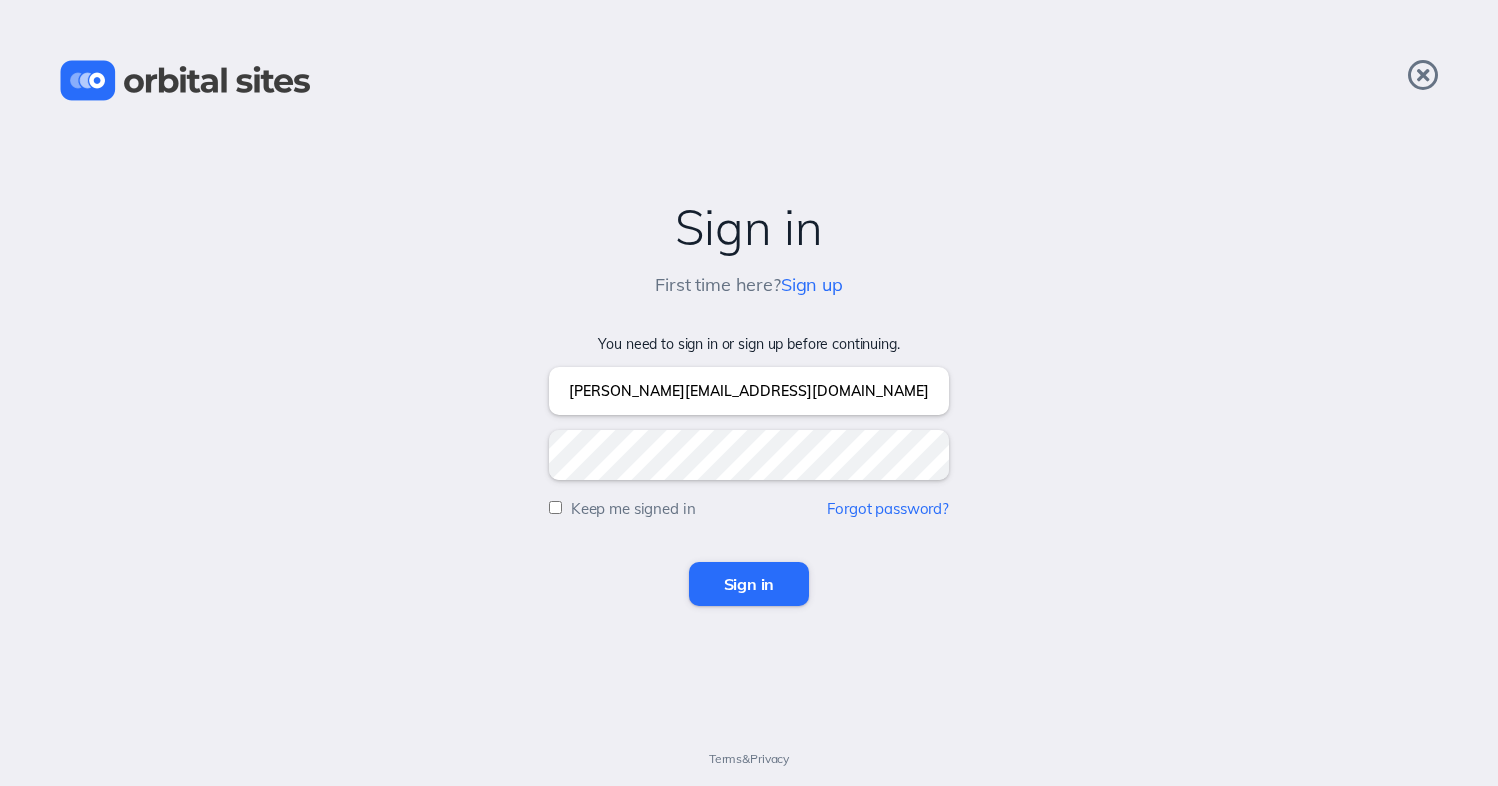 click on "Sign in" at bounding box center (749, 584) 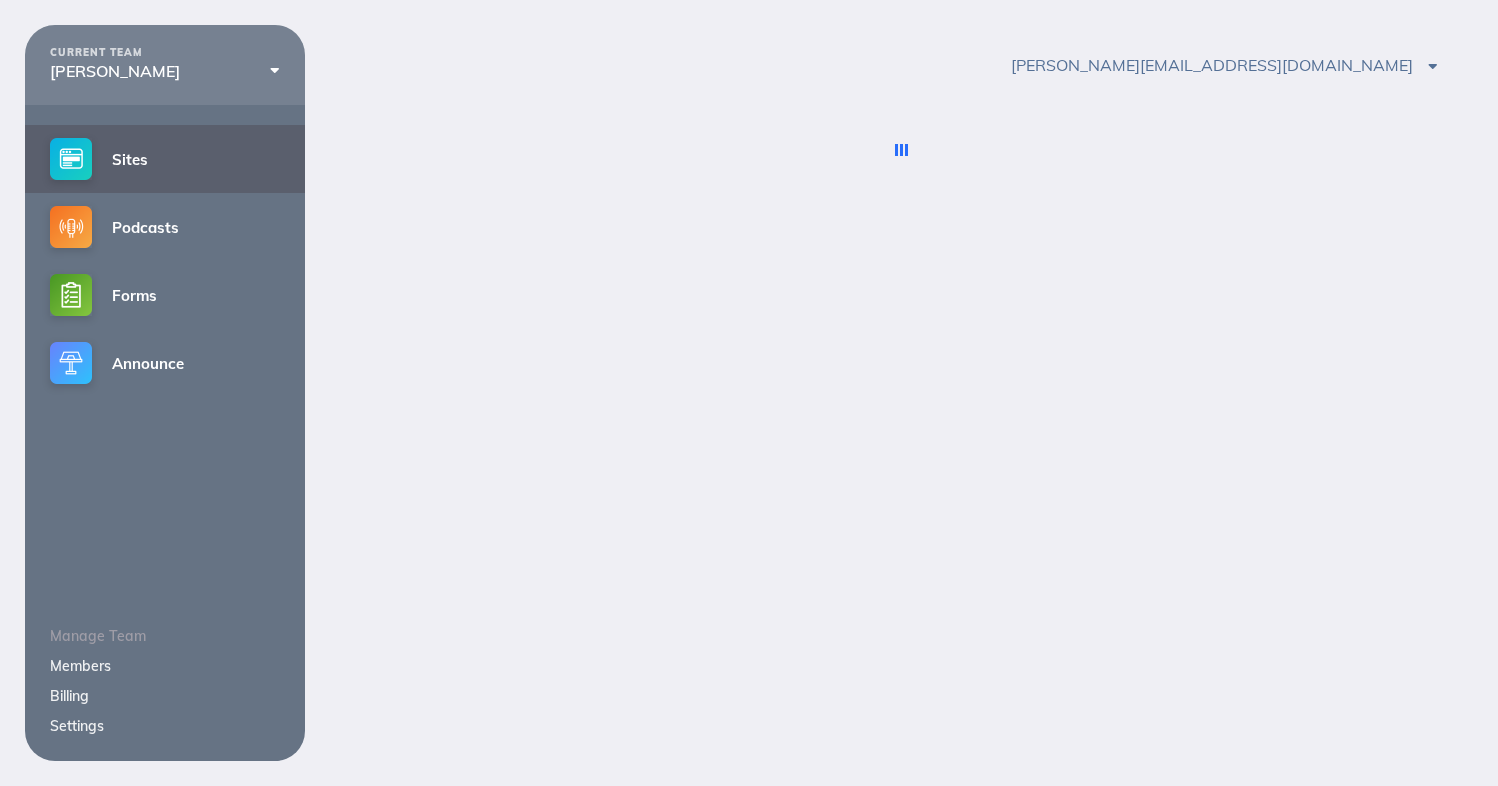 scroll, scrollTop: 0, scrollLeft: 0, axis: both 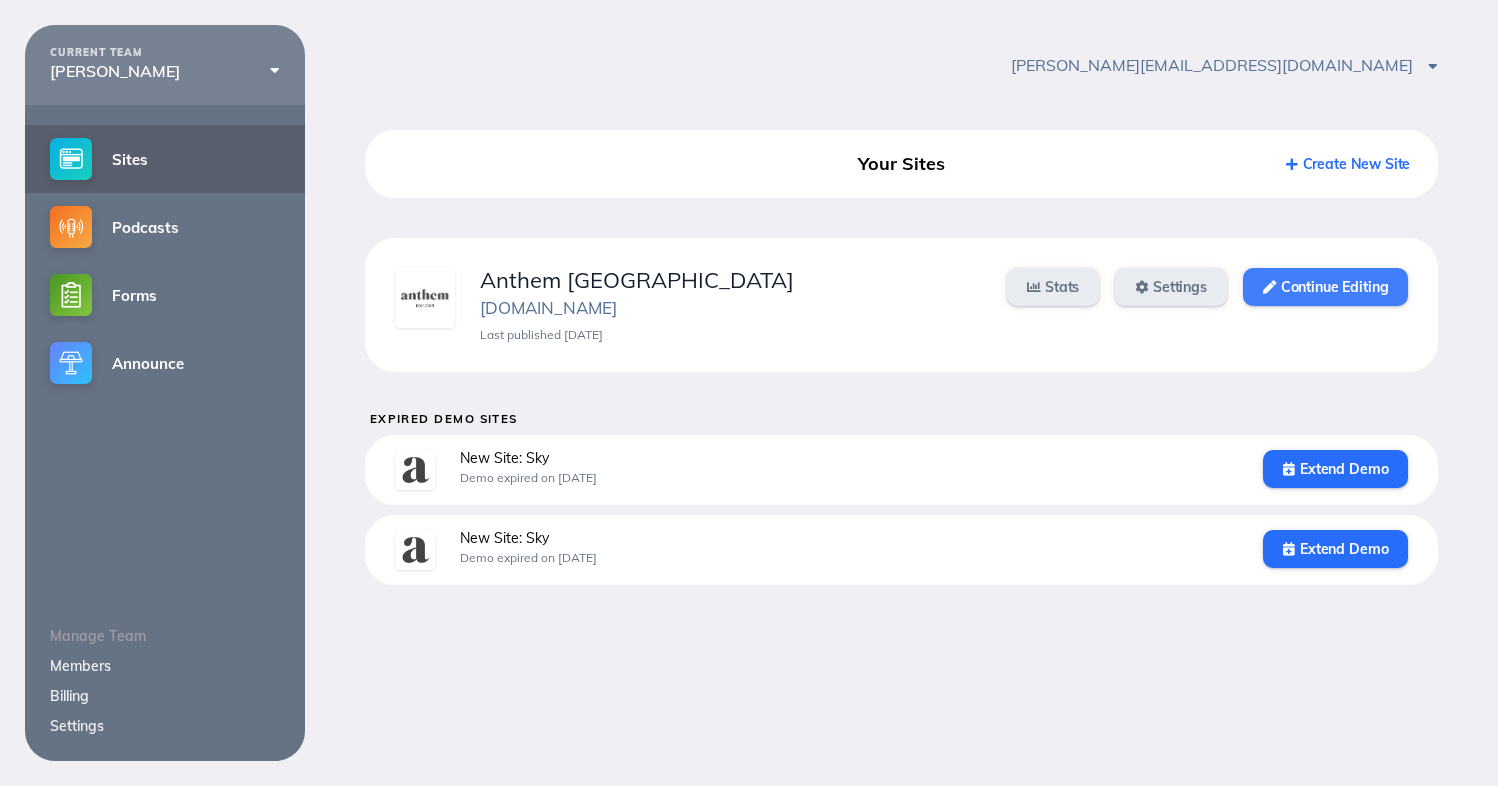 click on "Continue Editing" at bounding box center [1325, 287] 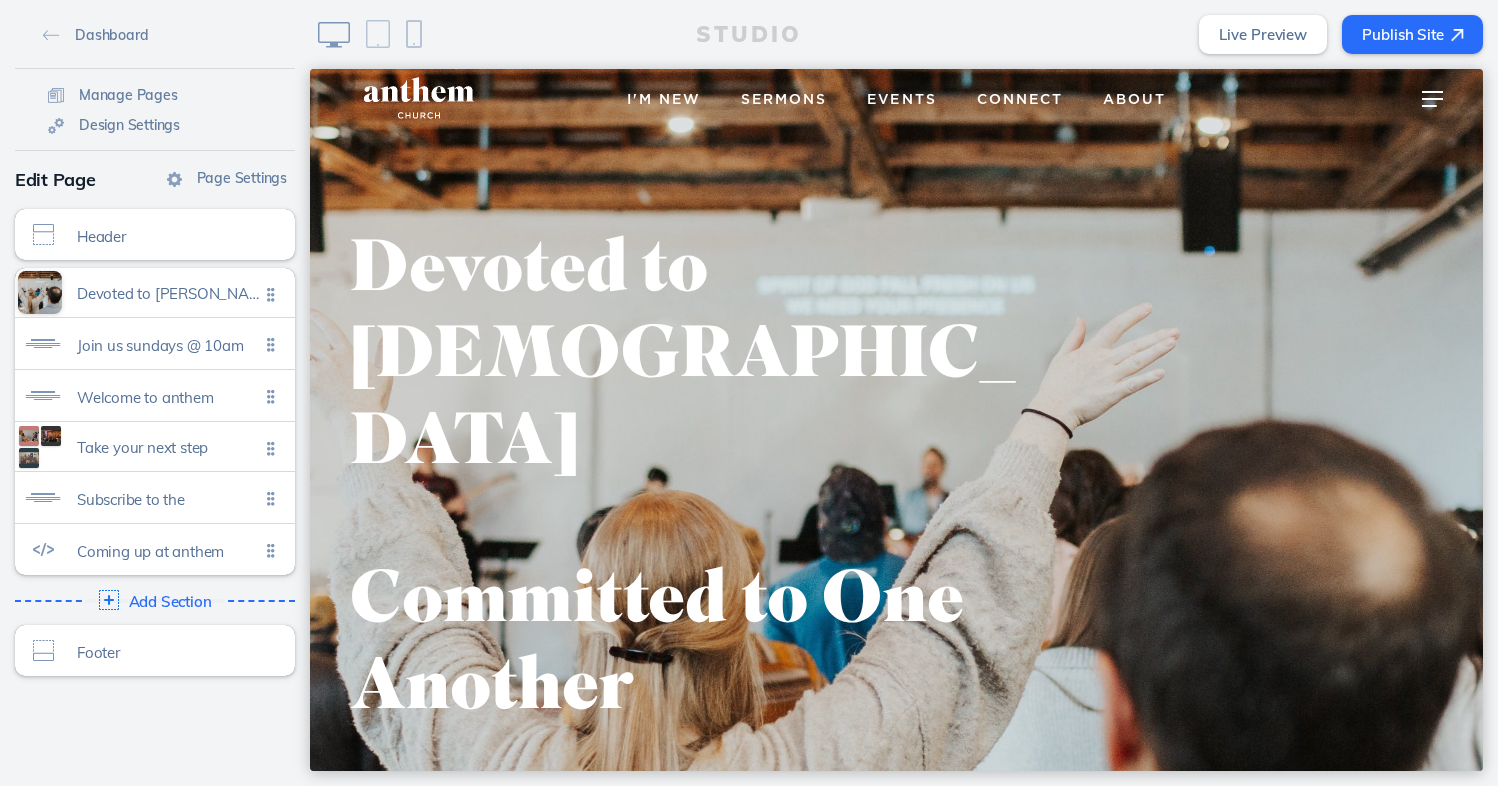 scroll, scrollTop: 0, scrollLeft: 0, axis: both 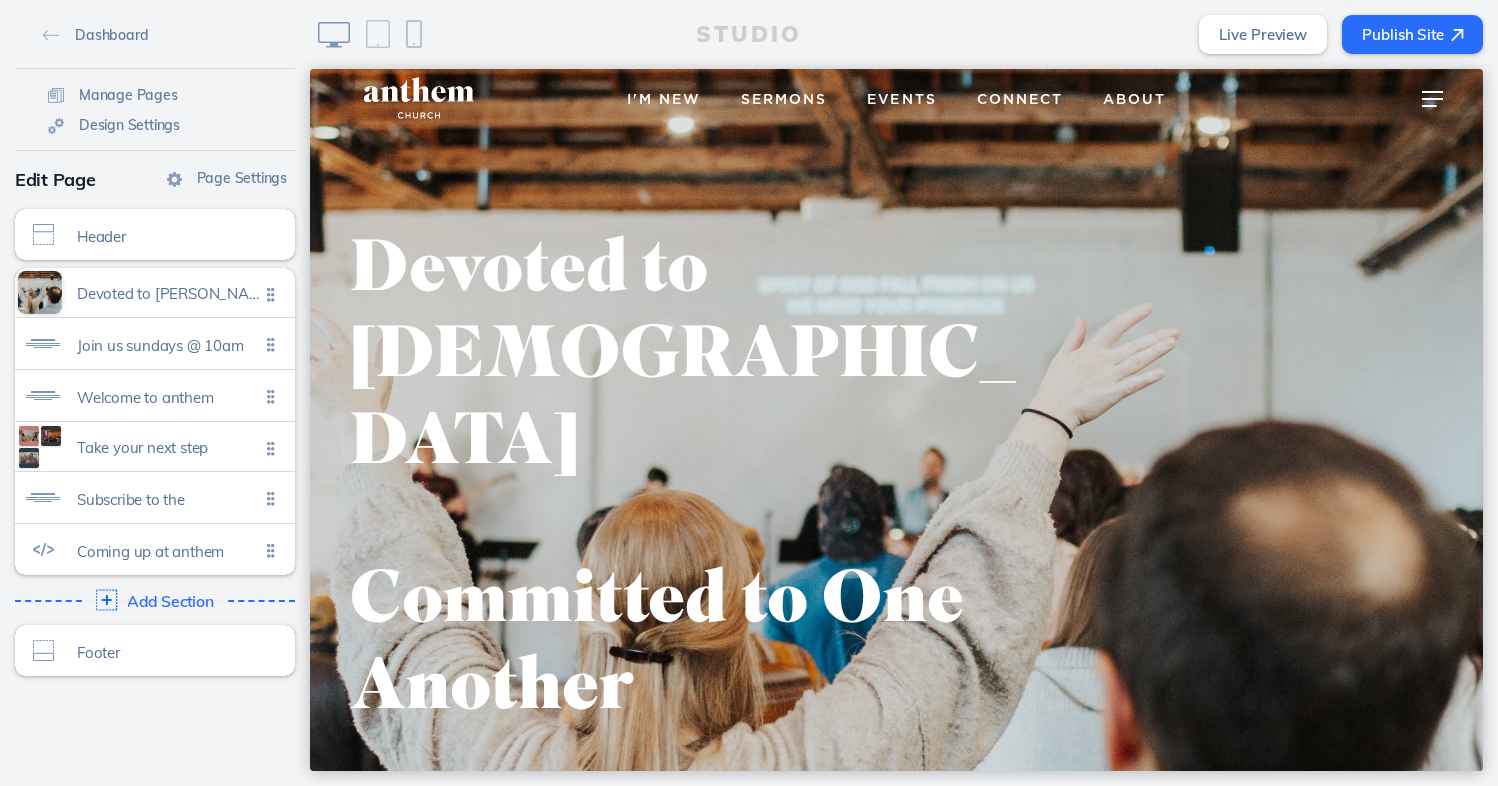 click 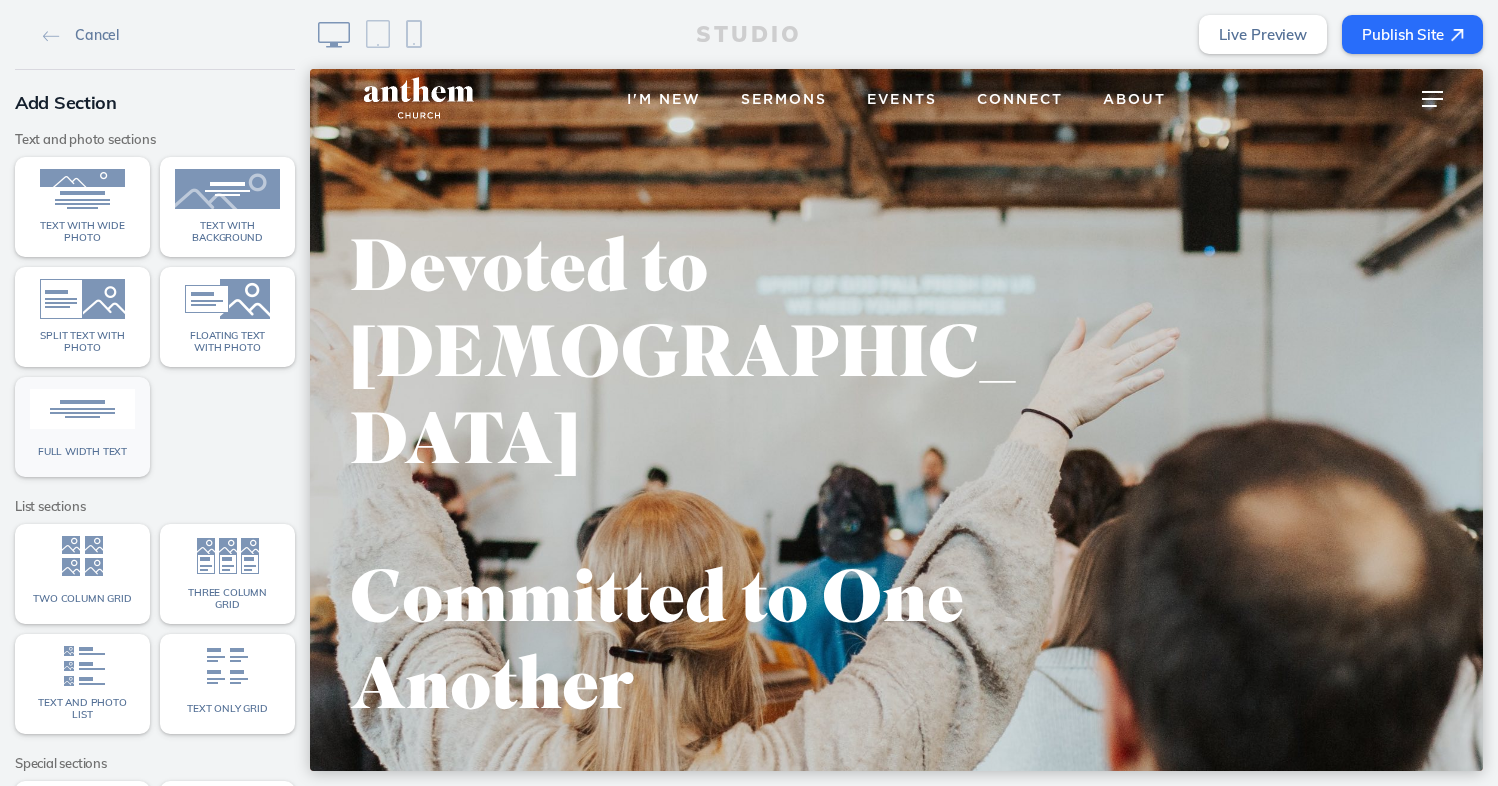 click on "Full width text" 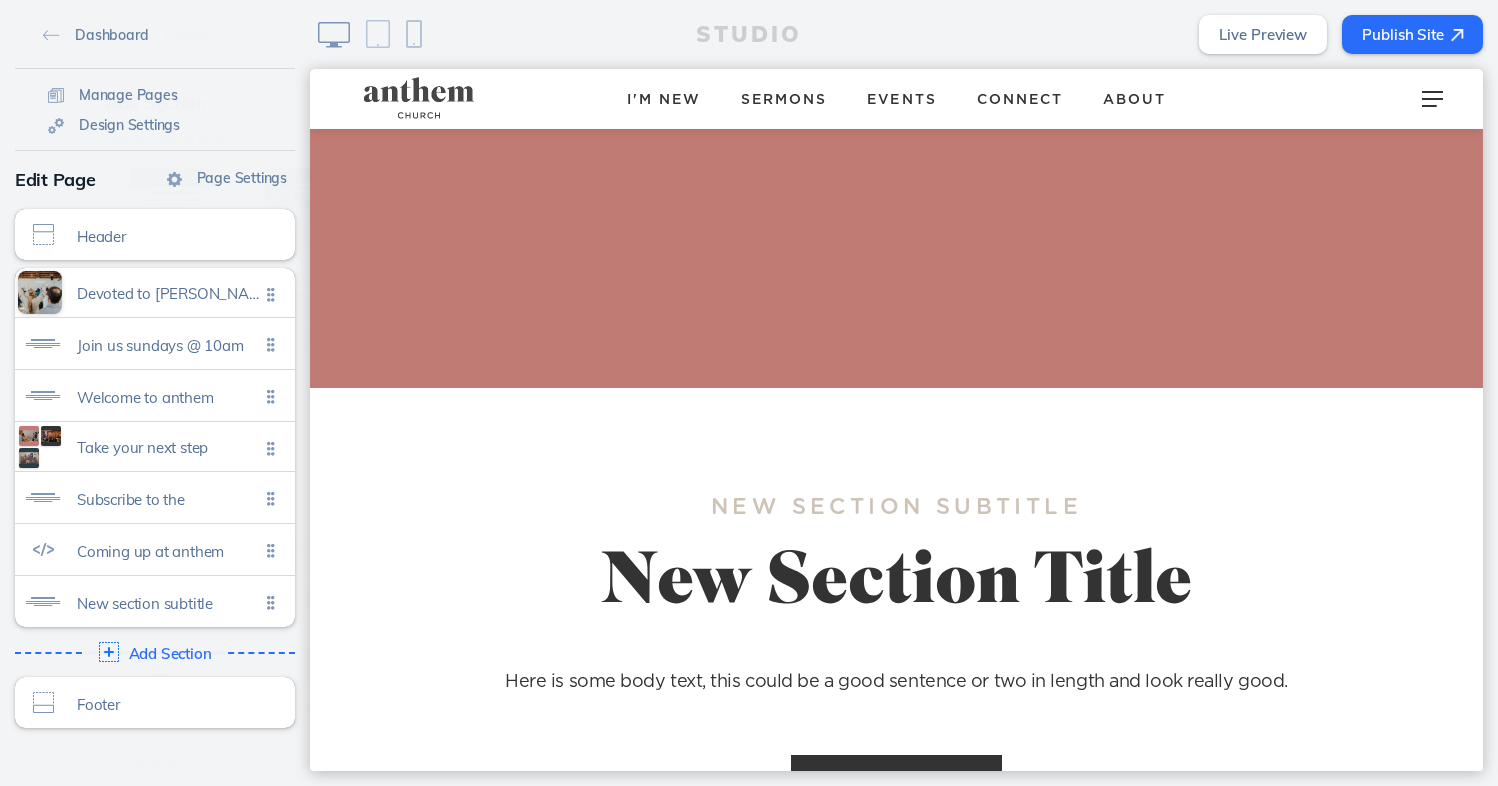 scroll, scrollTop: 4301, scrollLeft: 0, axis: vertical 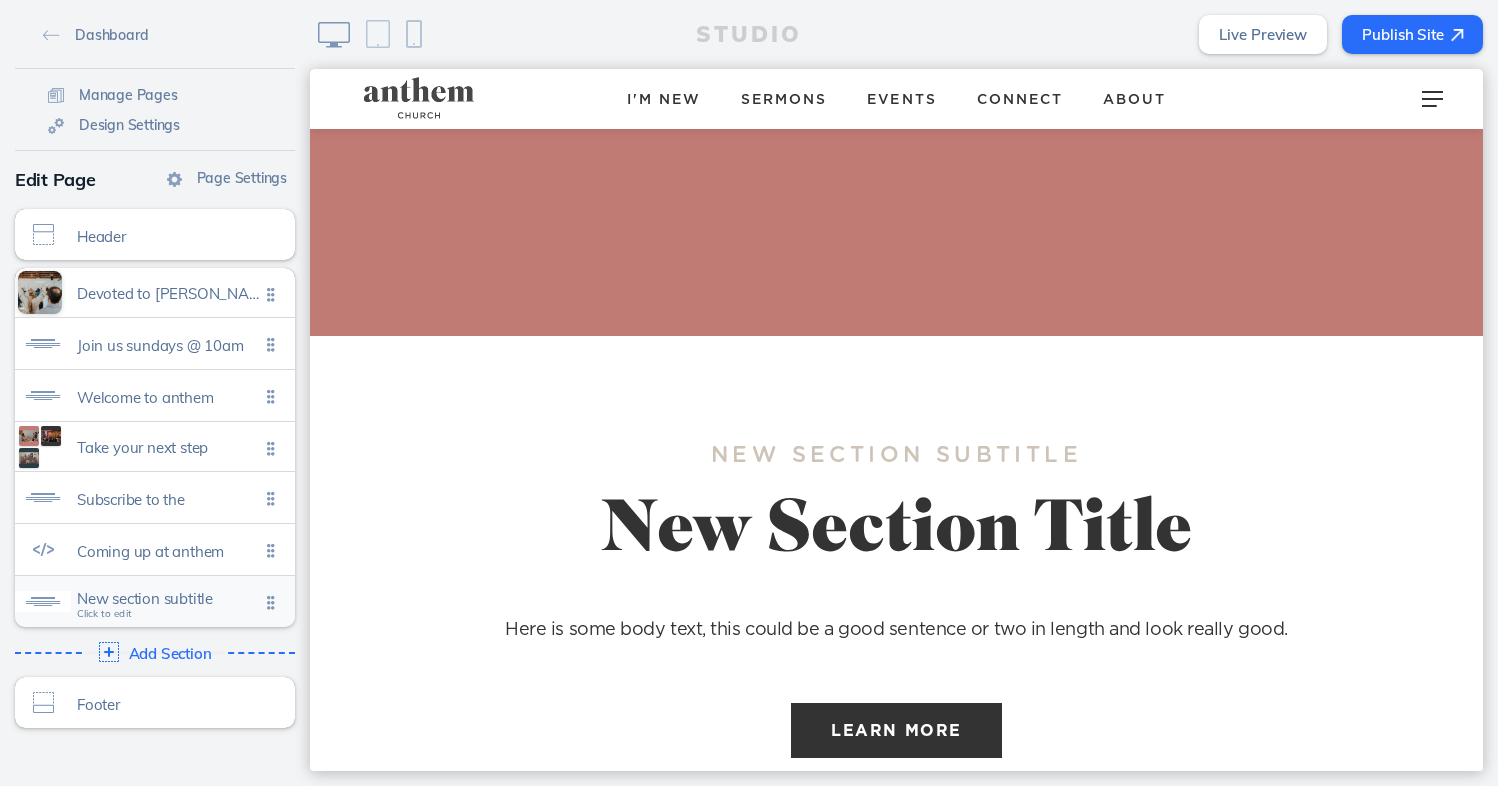 click on "New section subtitle" 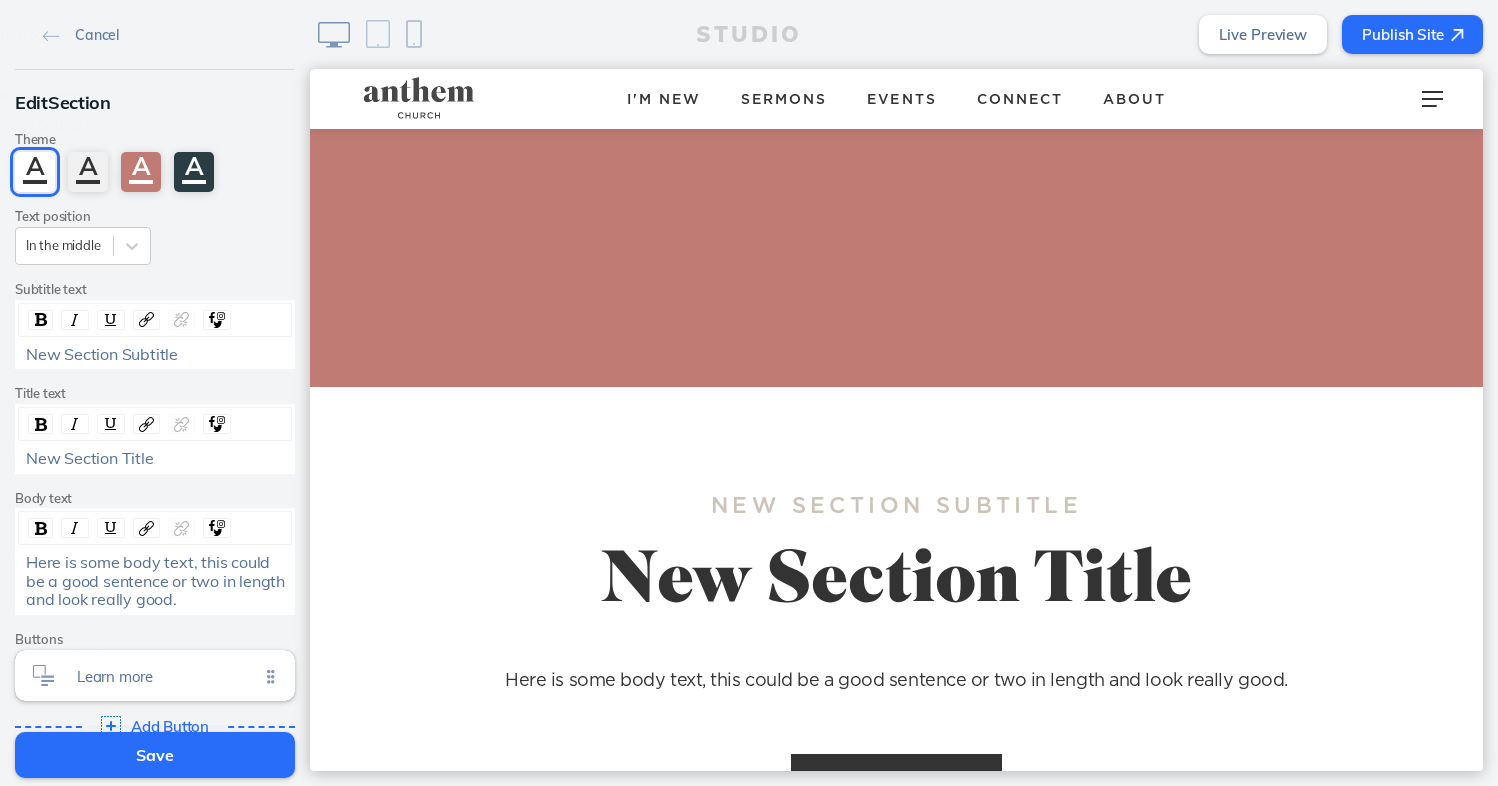 scroll, scrollTop: 4241, scrollLeft: 0, axis: vertical 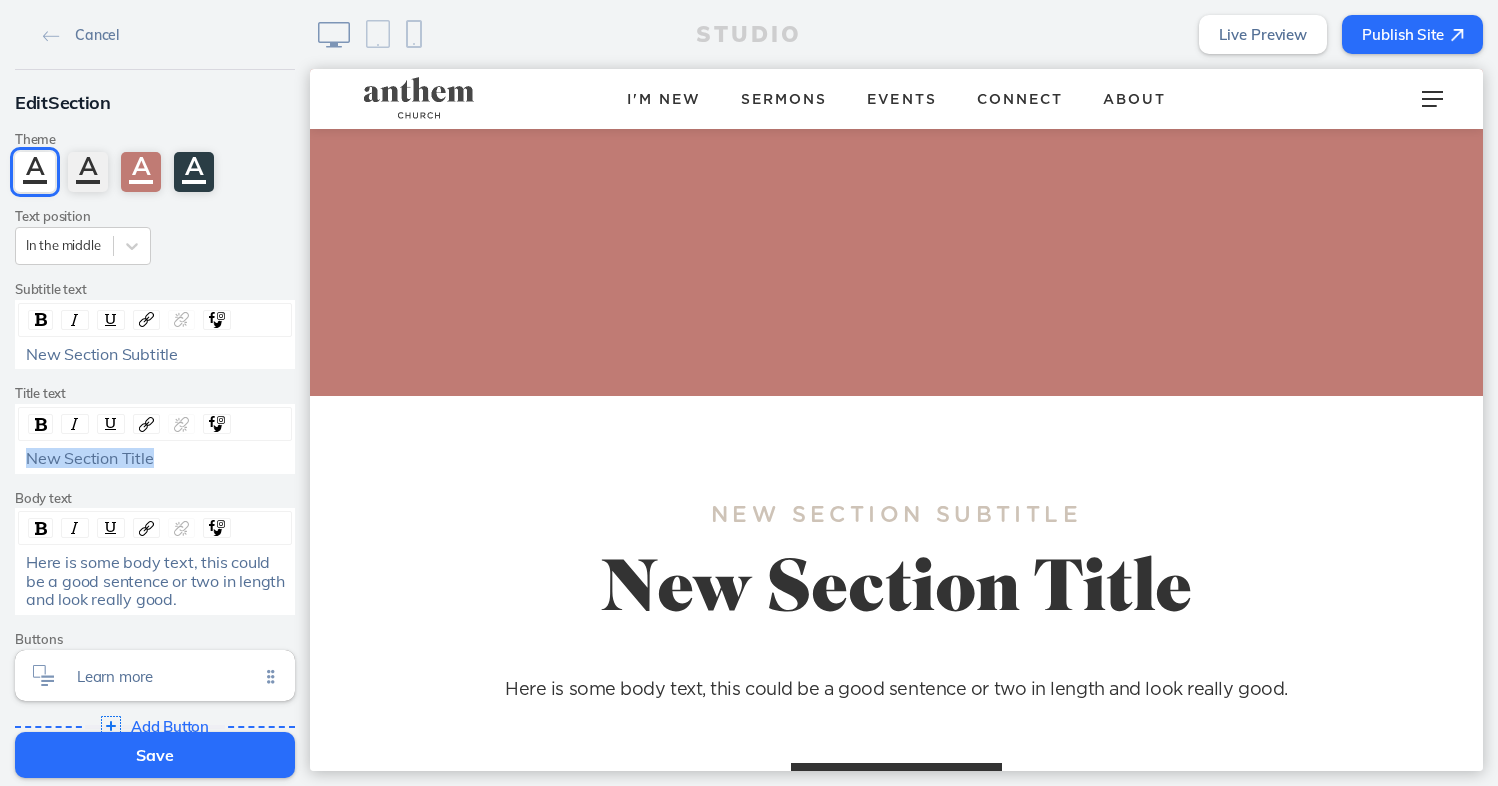 drag, startPoint x: 157, startPoint y: 461, endPoint x: -14, endPoint y: 456, distance: 171.07309 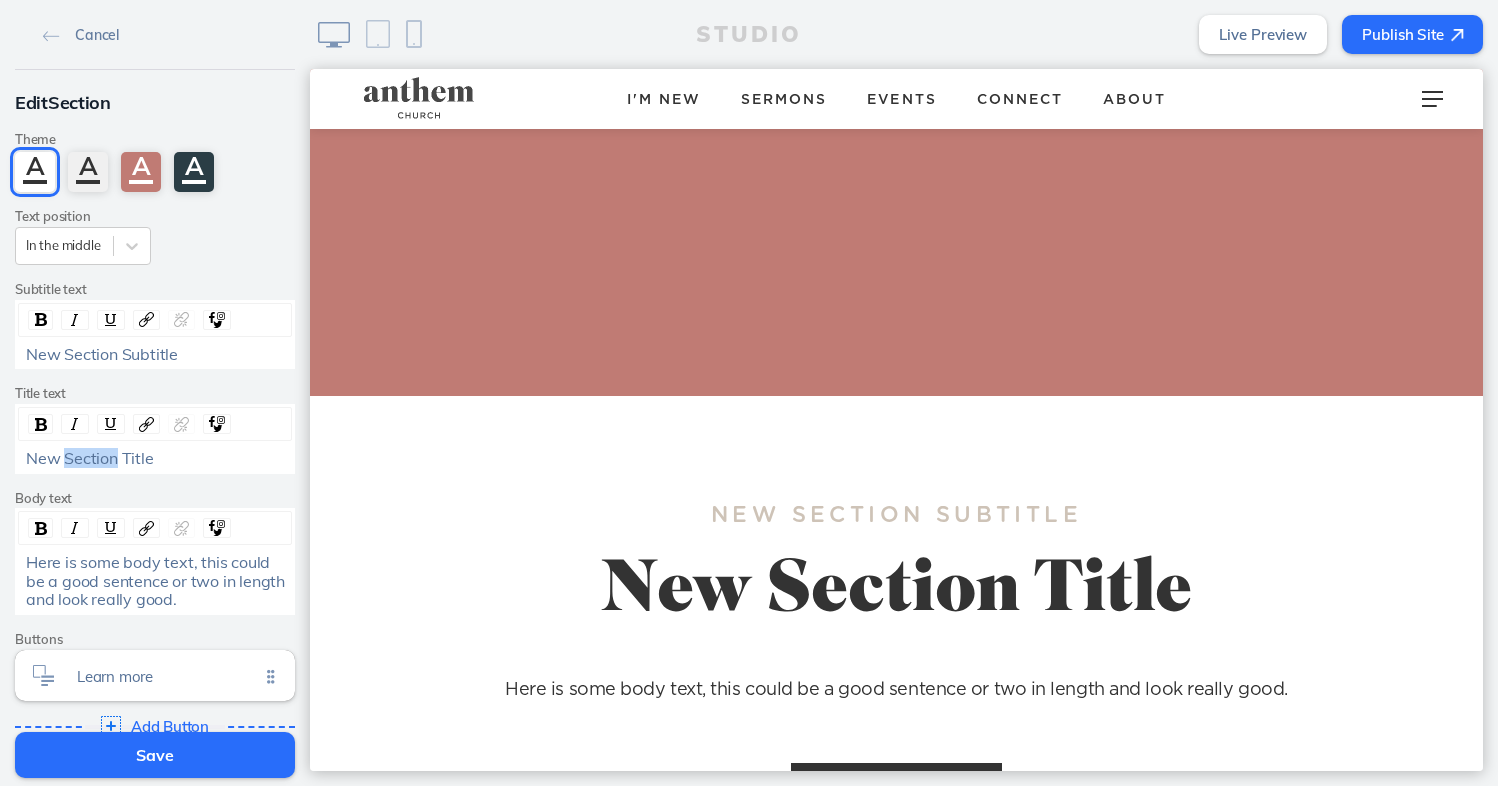 click on "New Section Title" 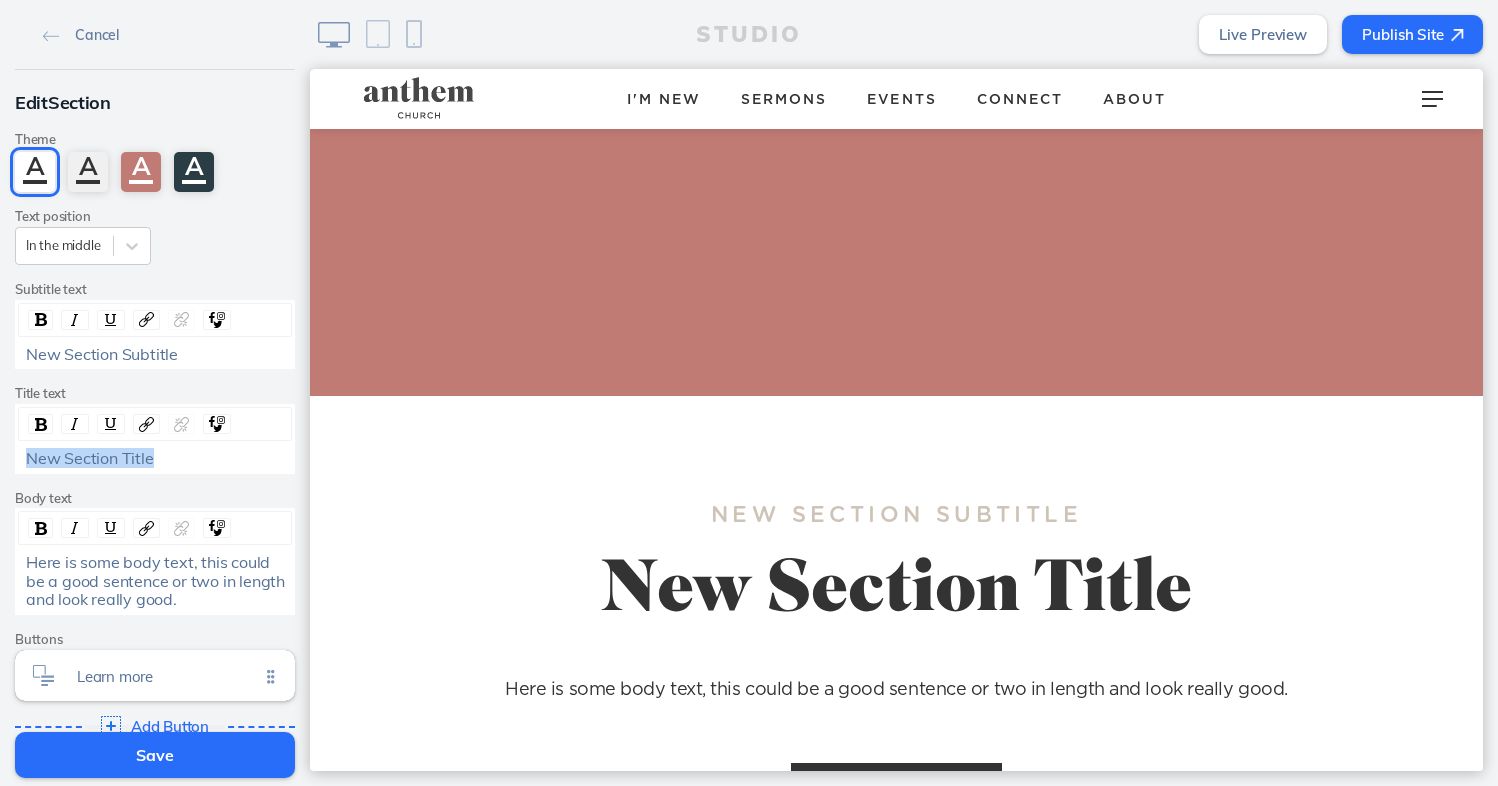 click on "New Section Title" 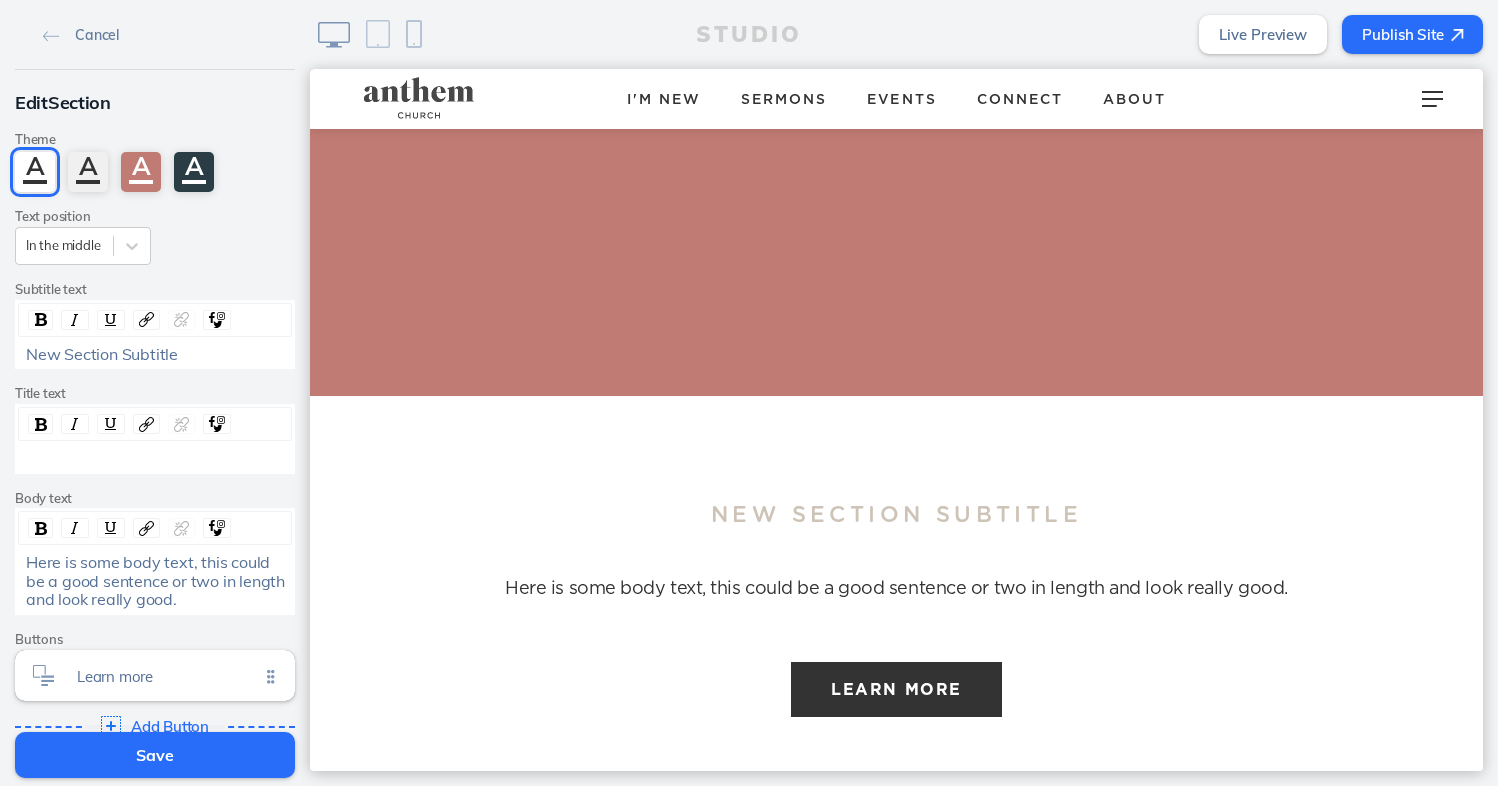 click on "New Section Subtitle" 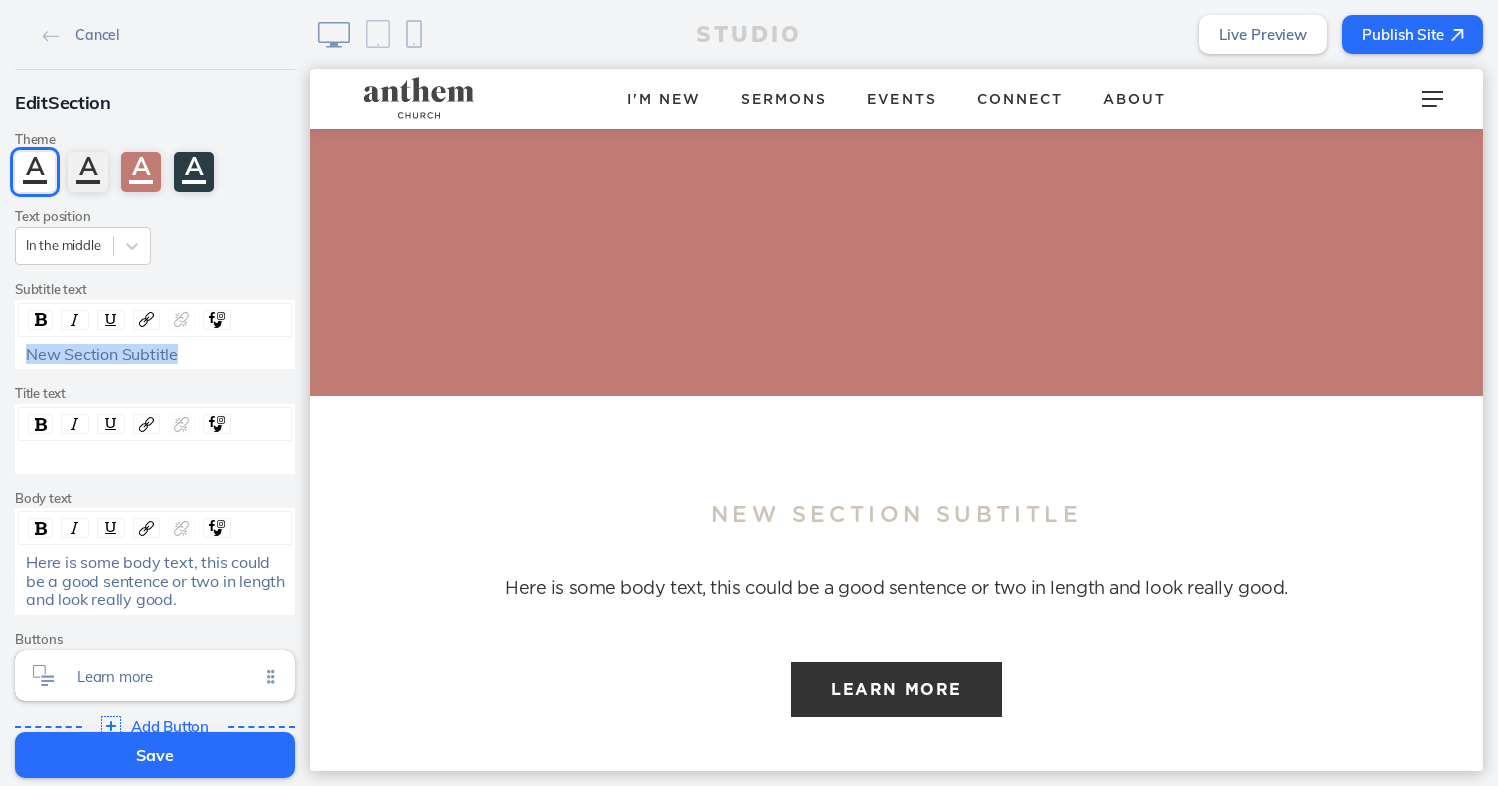 click on "New Section Subtitle" 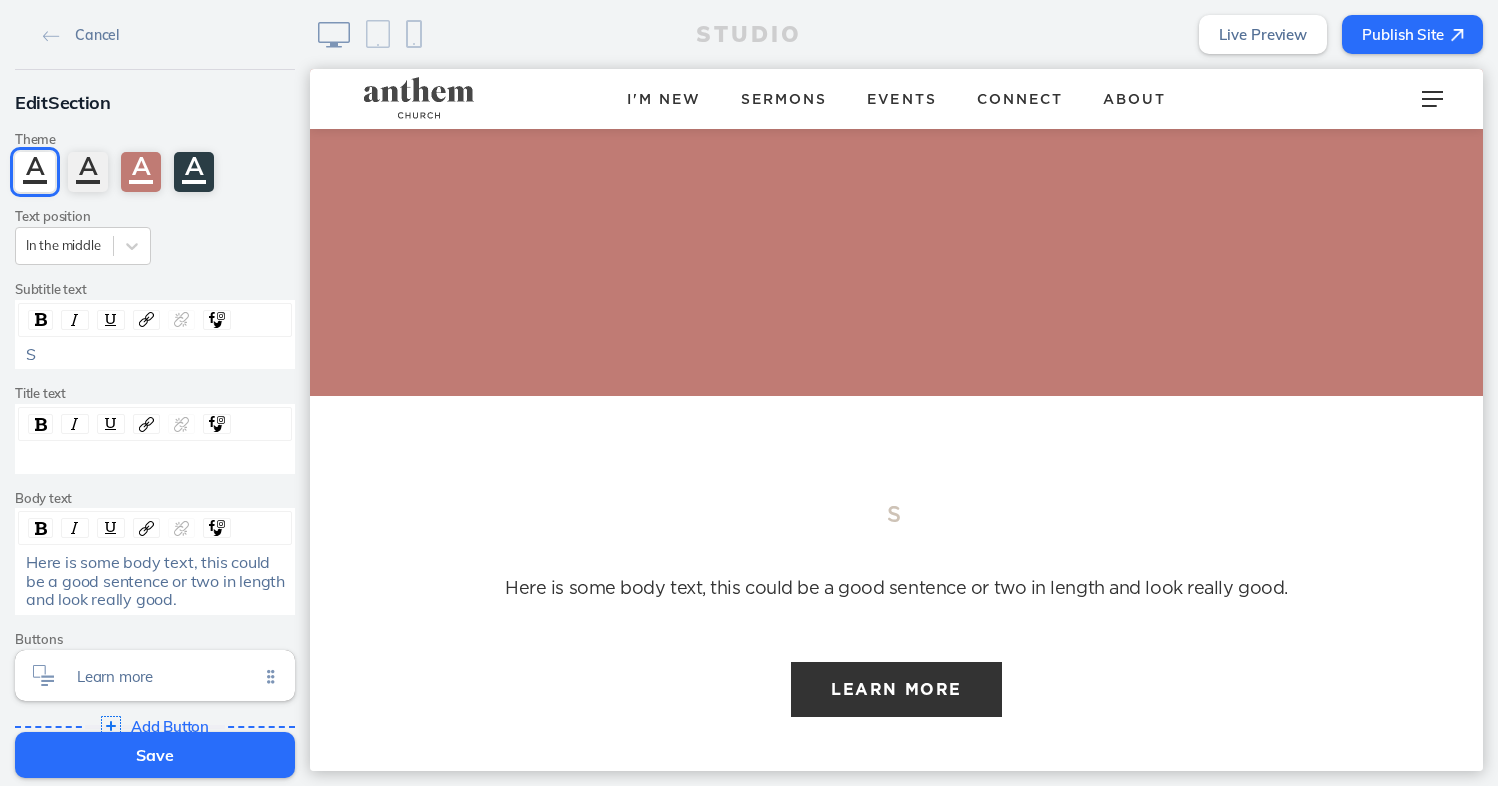 type 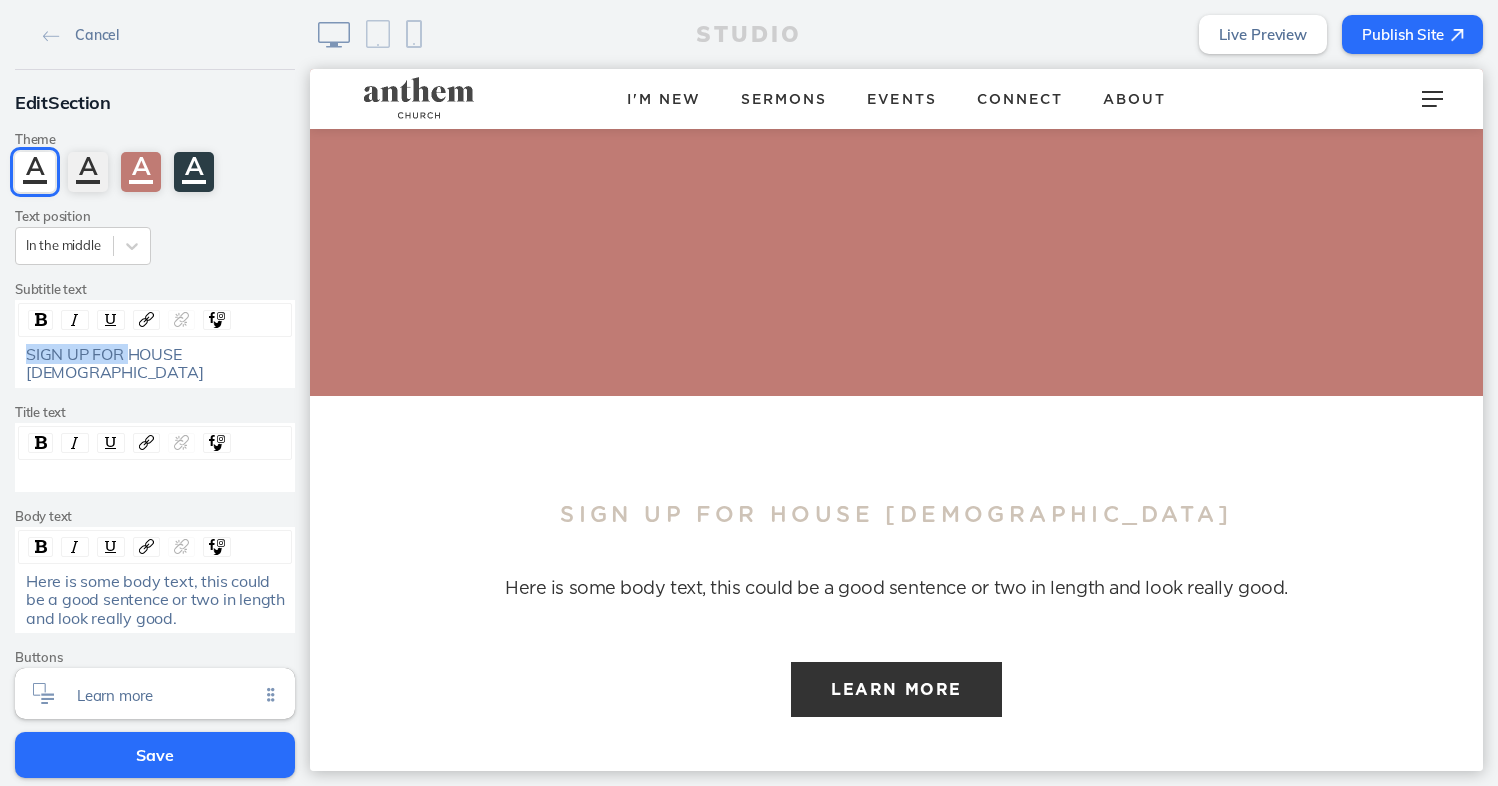 drag, startPoint x: 50, startPoint y: 353, endPoint x: -14, endPoint y: 347, distance: 64.28063 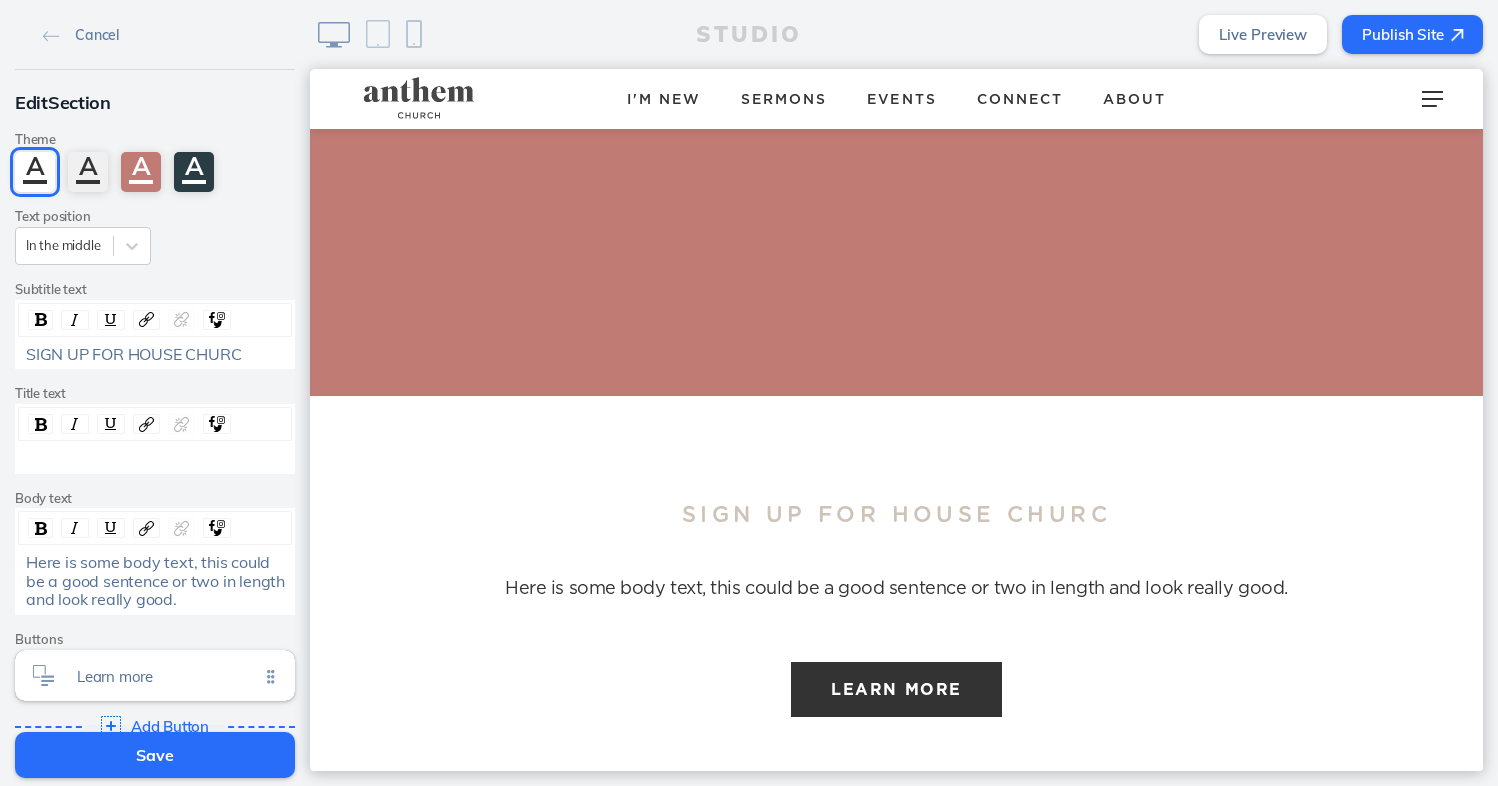 click on "SIGN UP FOR HOUSE CHURC" 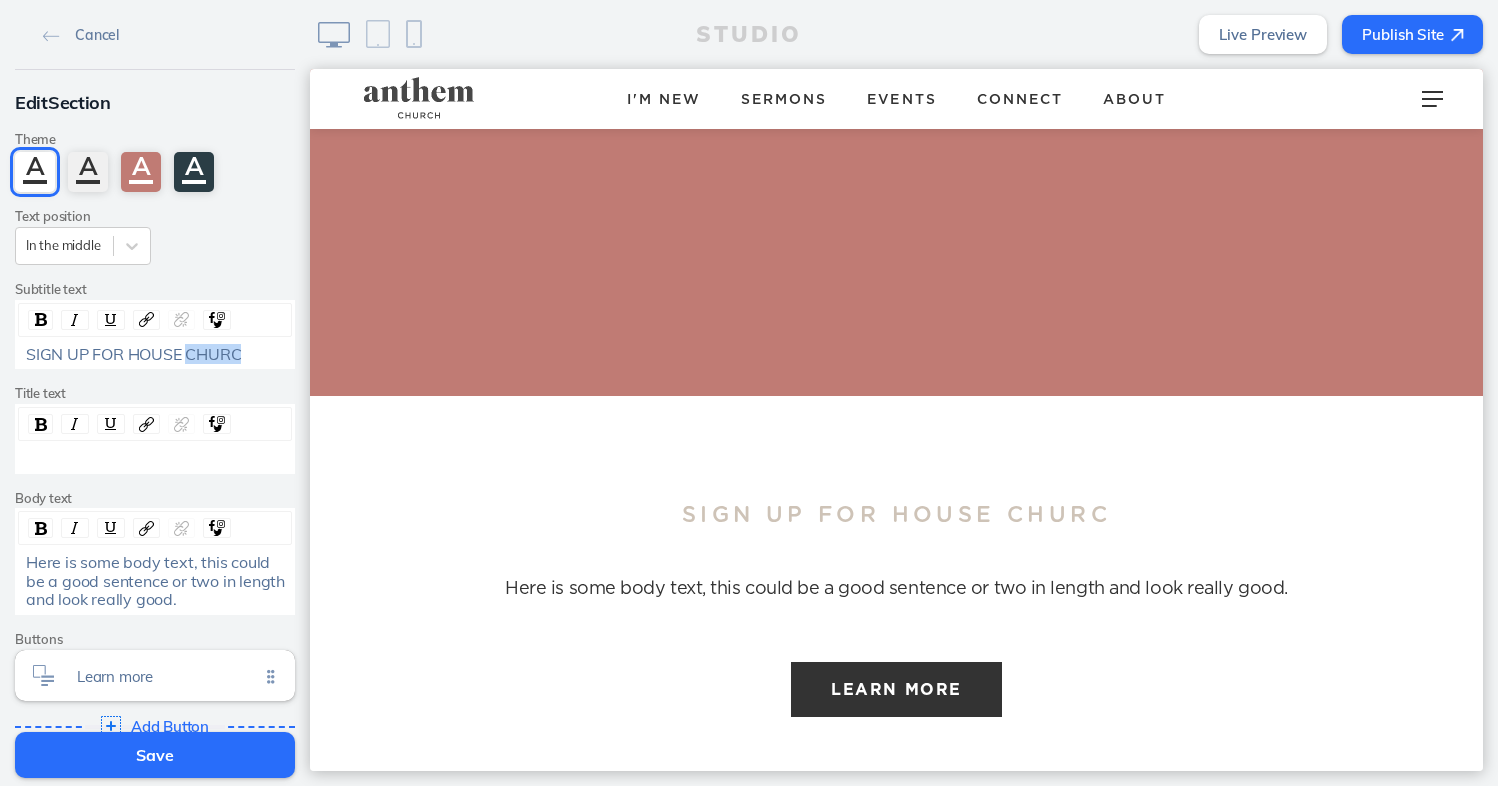 click on "SIGN UP FOR HOUSE CHURC" 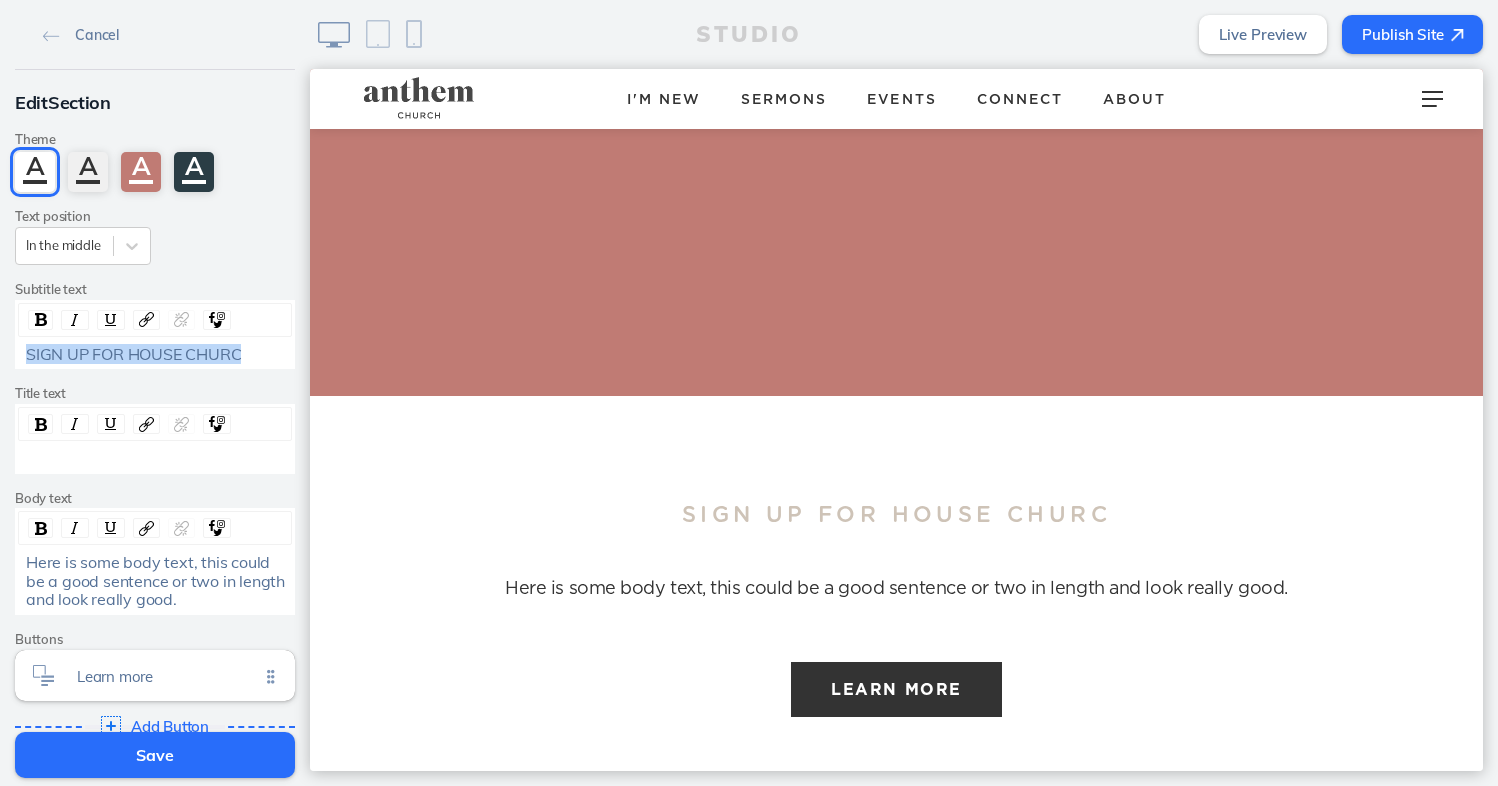 click on "SIGN UP FOR HOUSE CHURC" 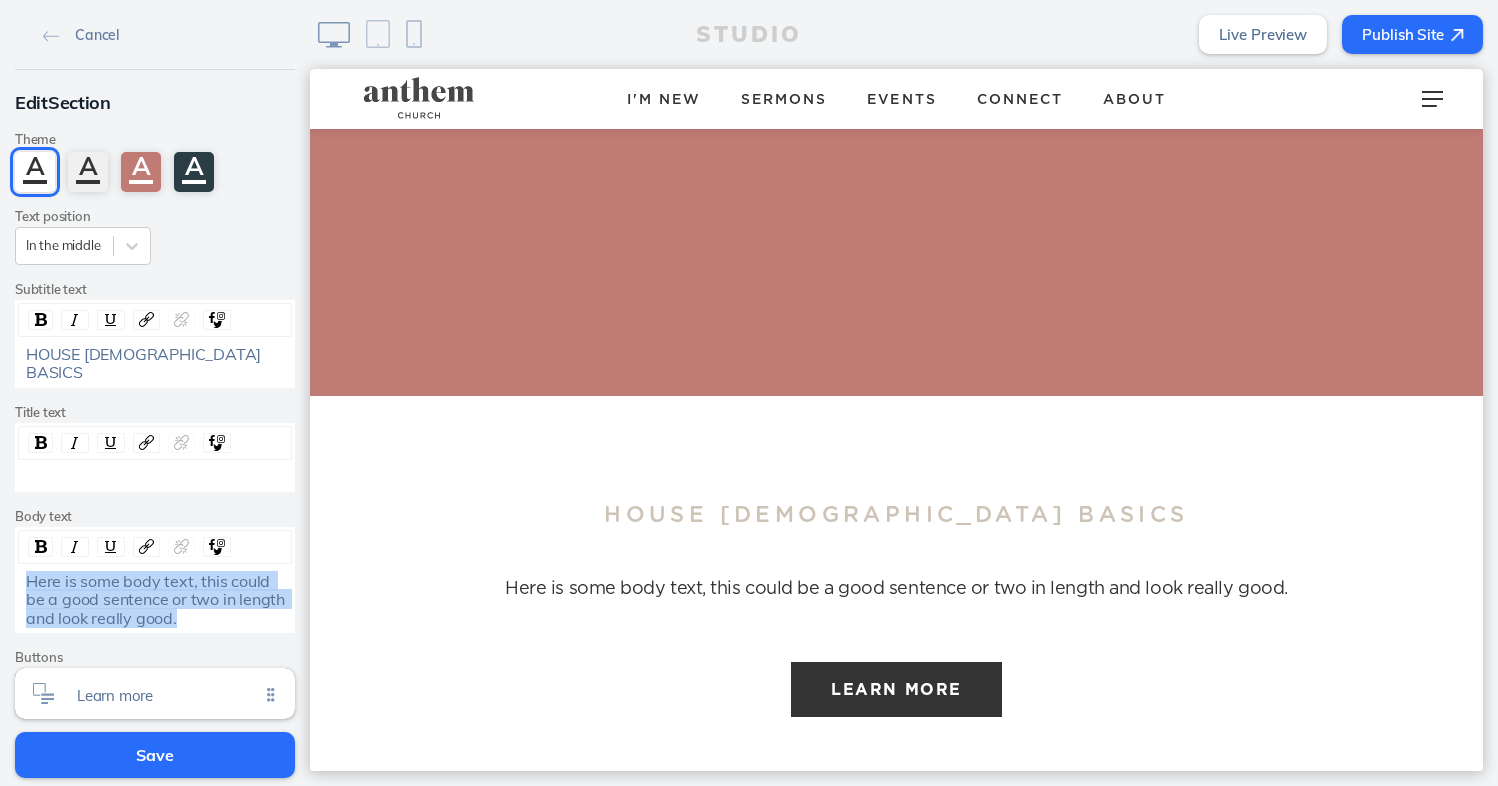 drag, startPoint x: 180, startPoint y: 601, endPoint x: -2, endPoint y: 544, distance: 190.71707 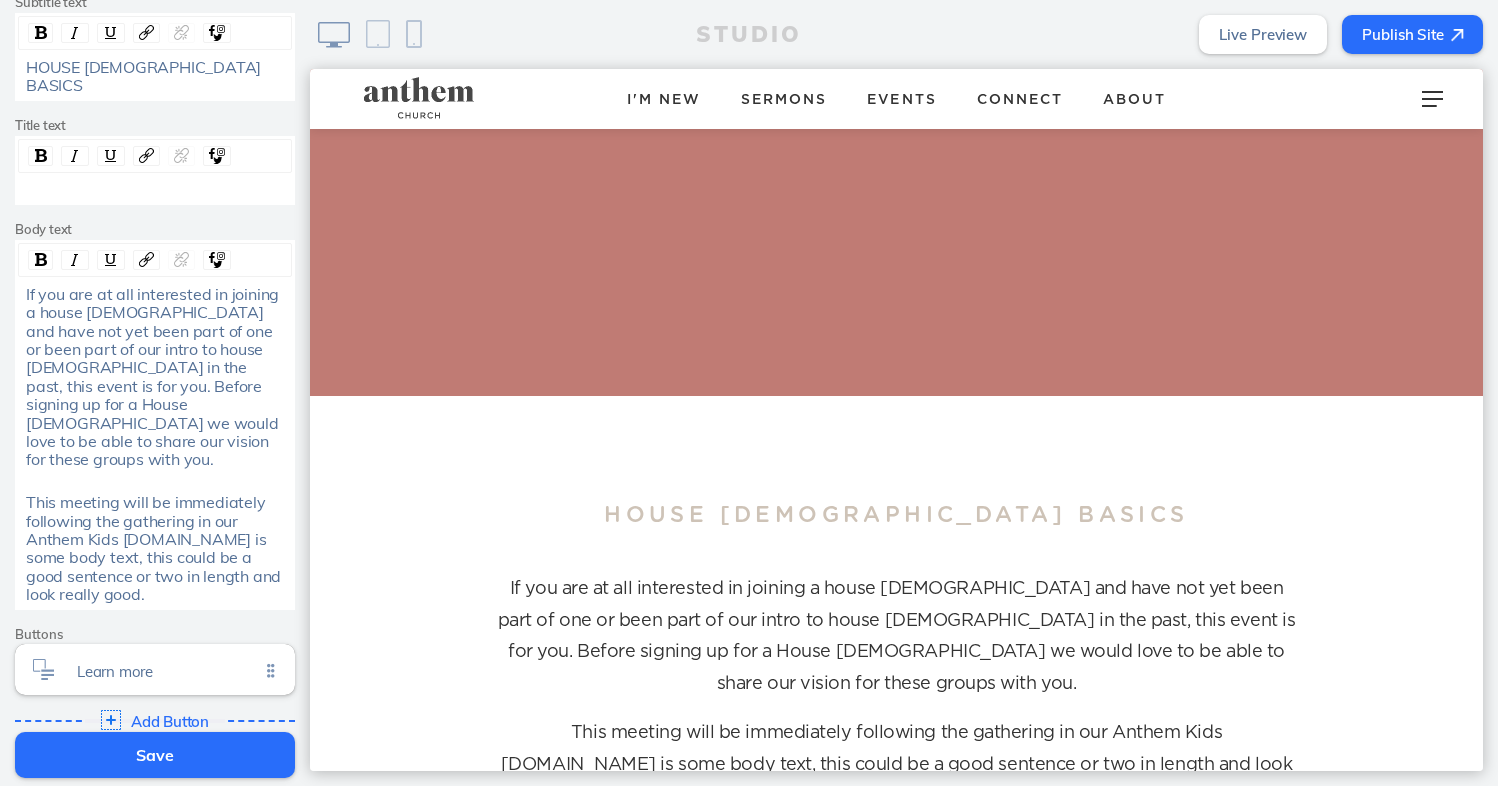 scroll, scrollTop: 410, scrollLeft: 0, axis: vertical 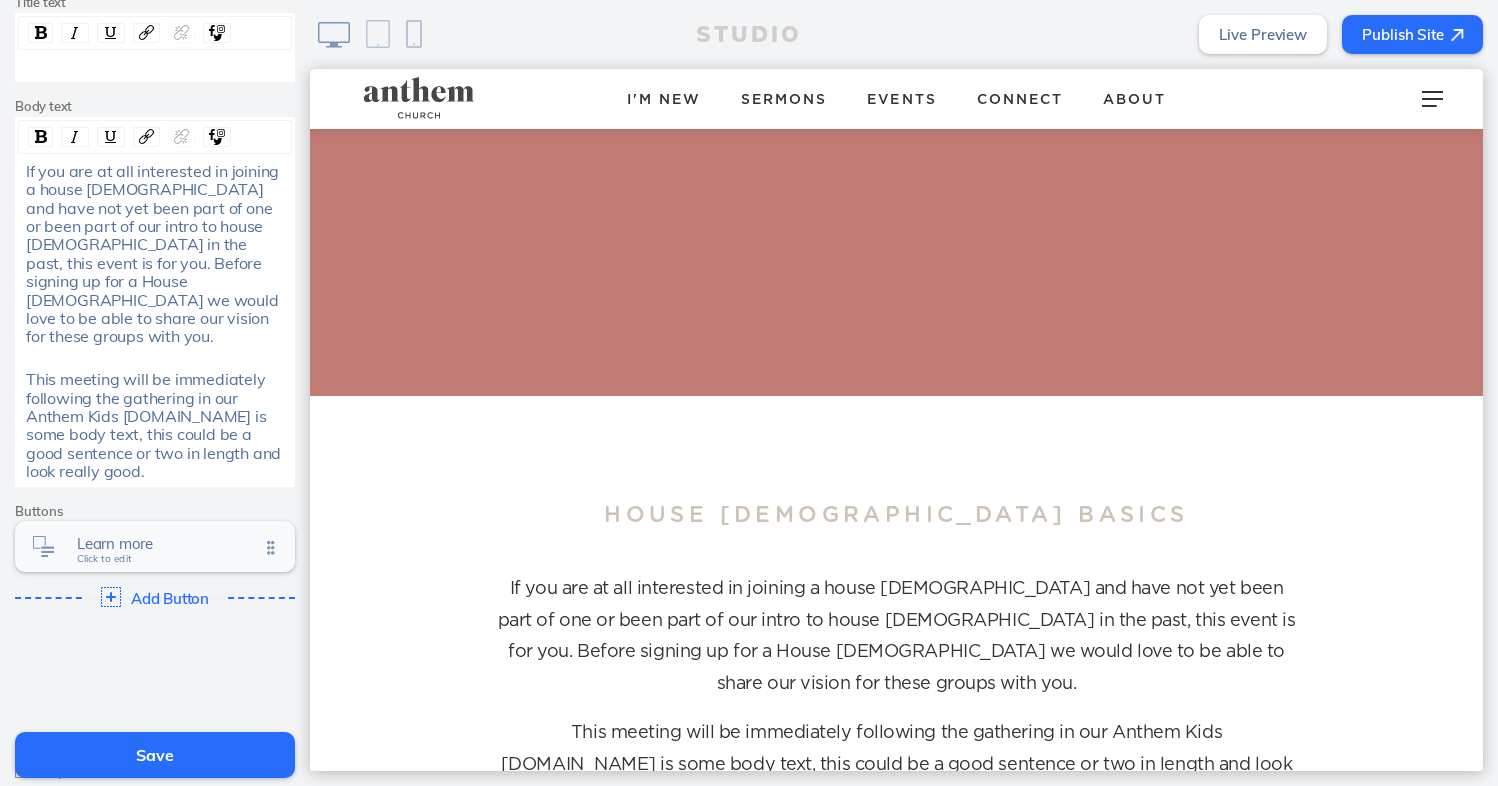 click on "Learn more Click to edit" 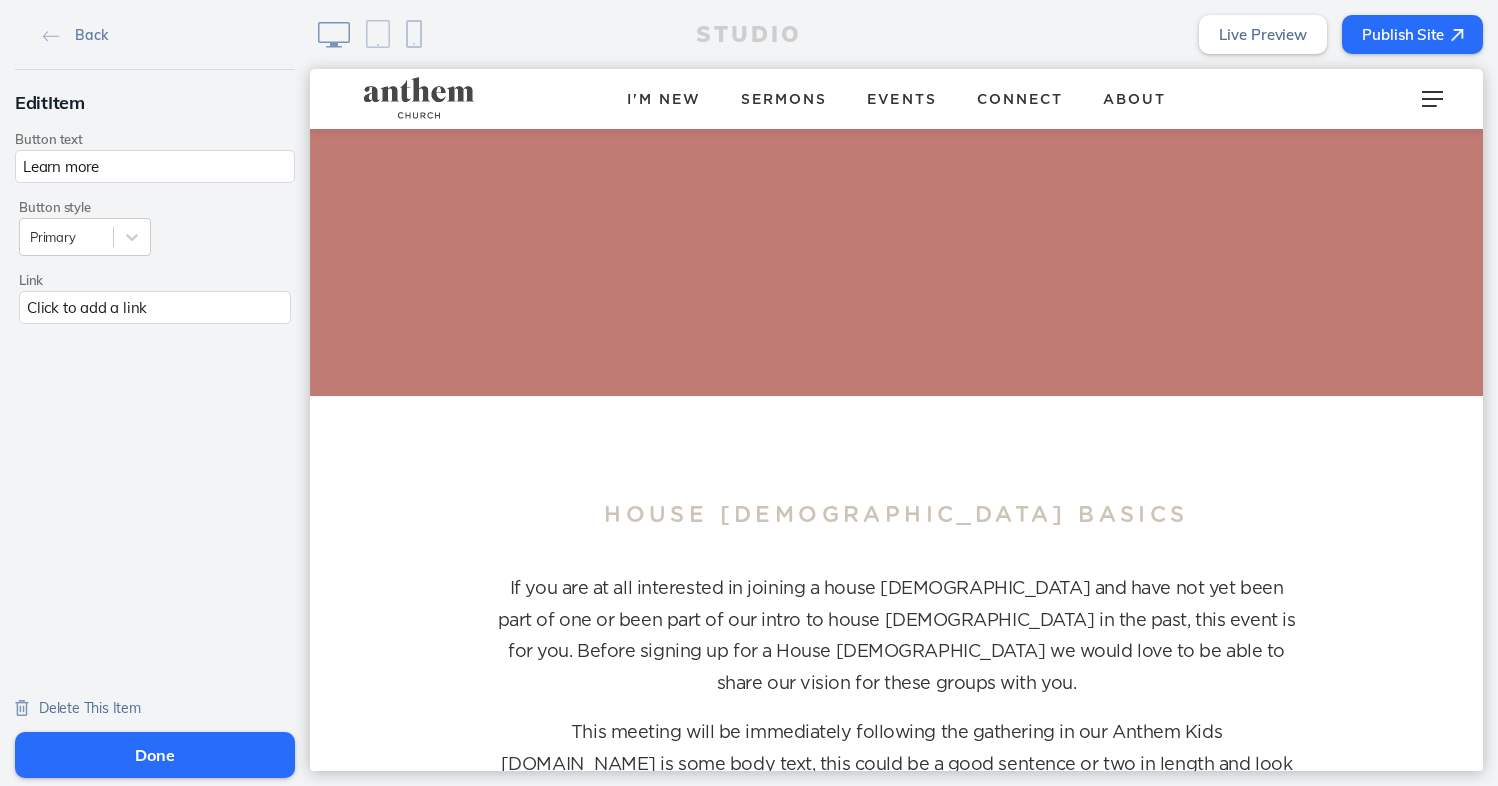 click on "Click to add a link" 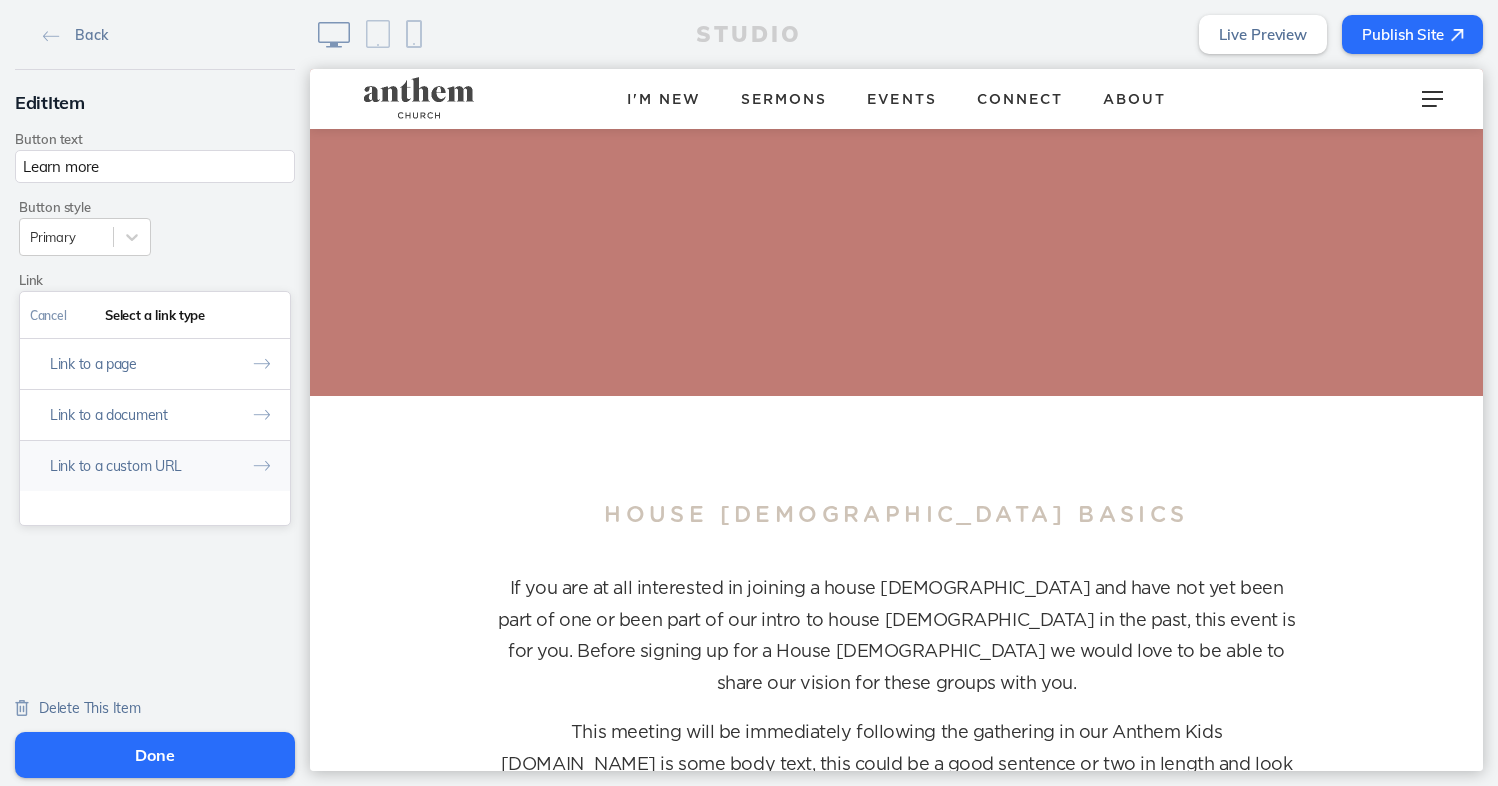 click on "Link to a custom URL" 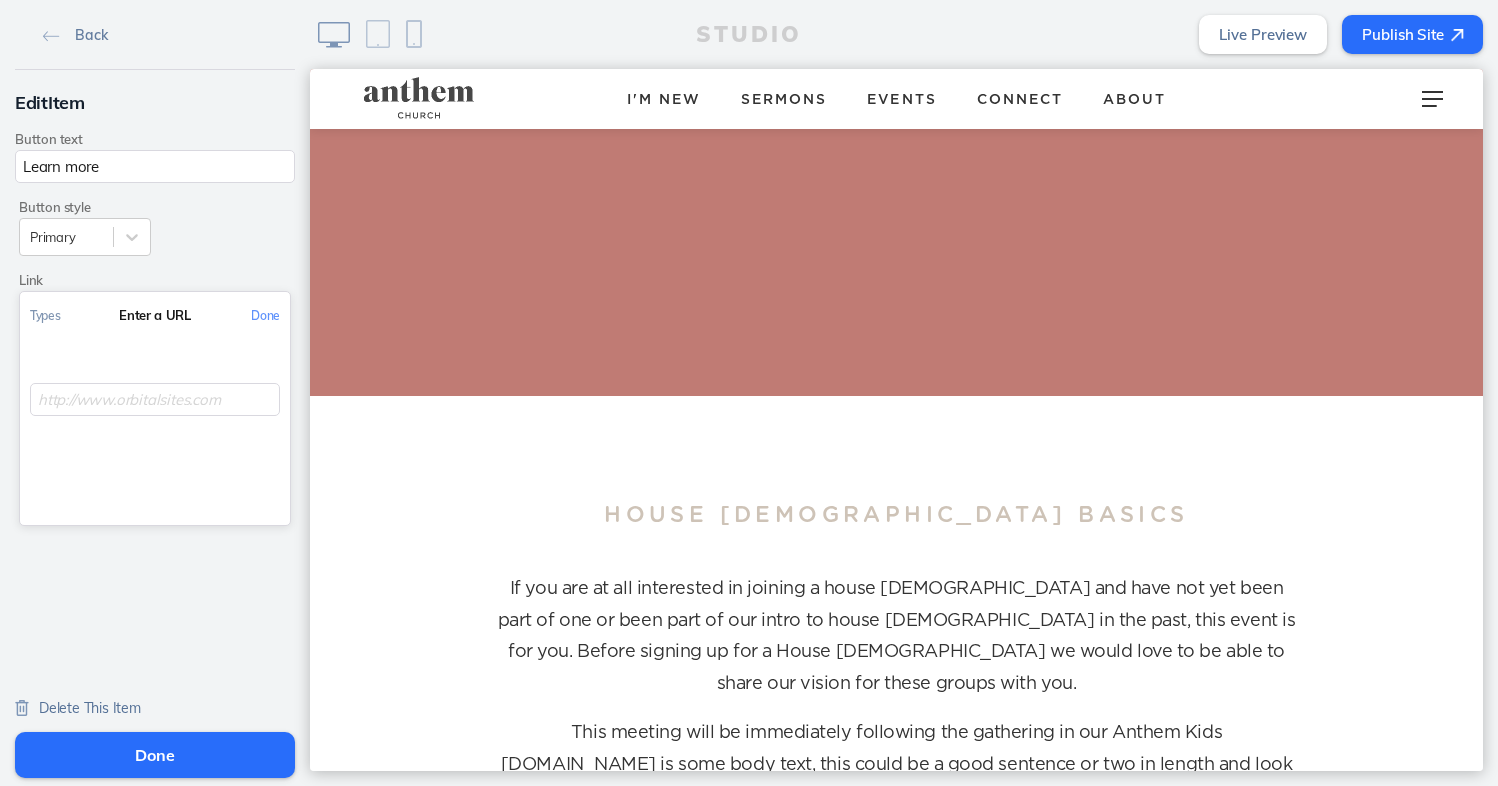 click 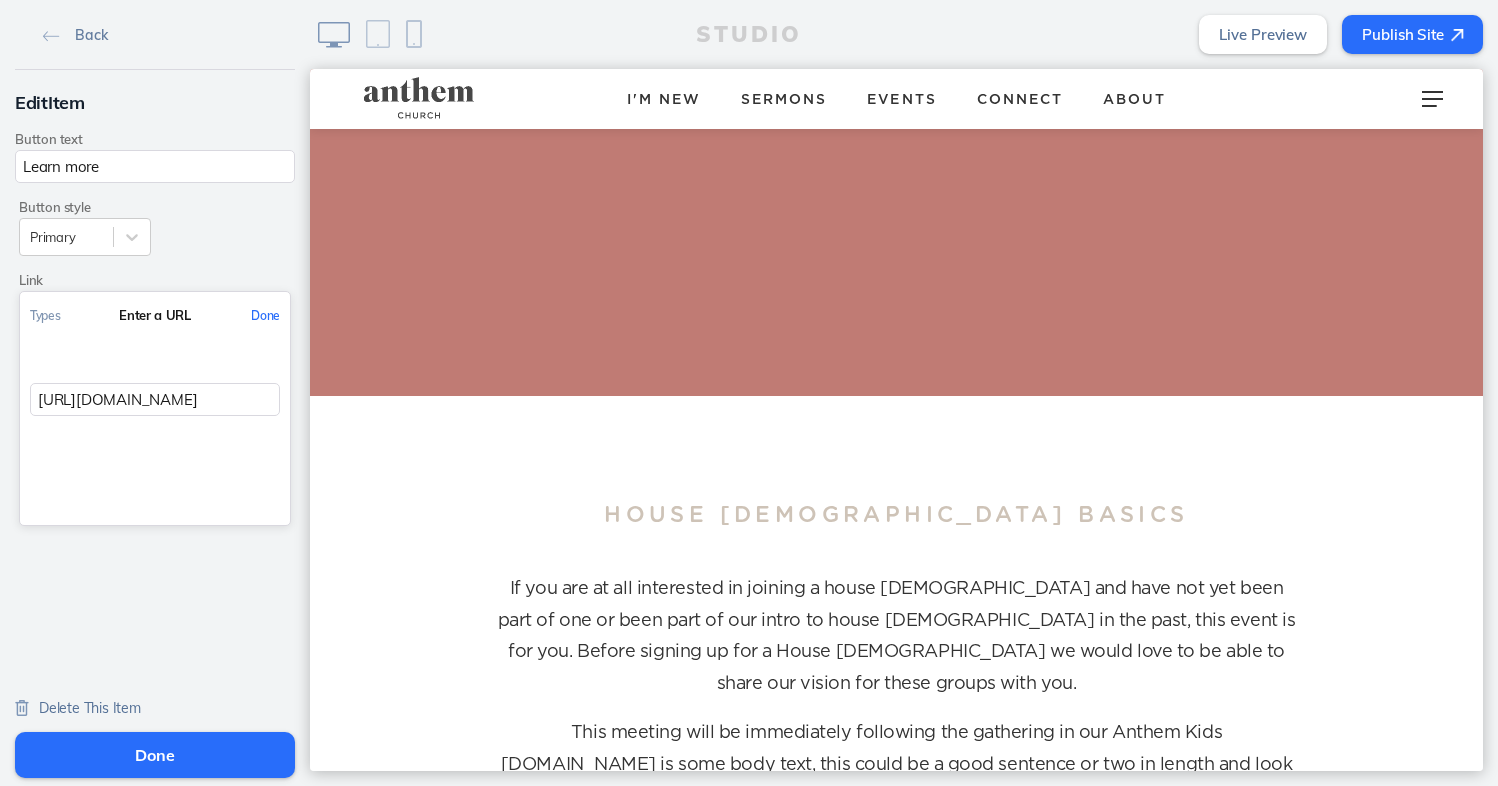 type on "https://anthemdenver.churchcenter.com/registrations/events/3046781" 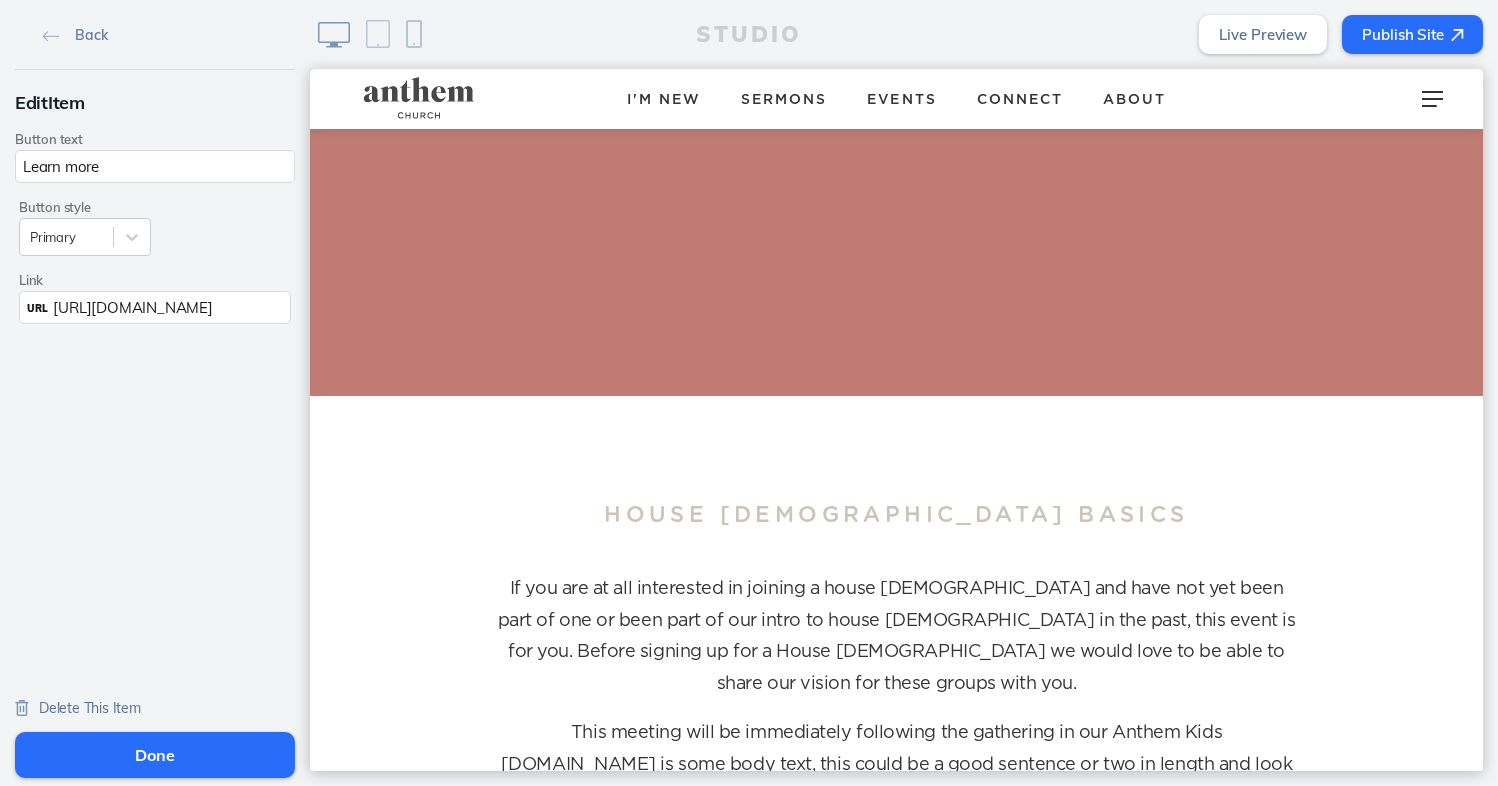 click on "Done" 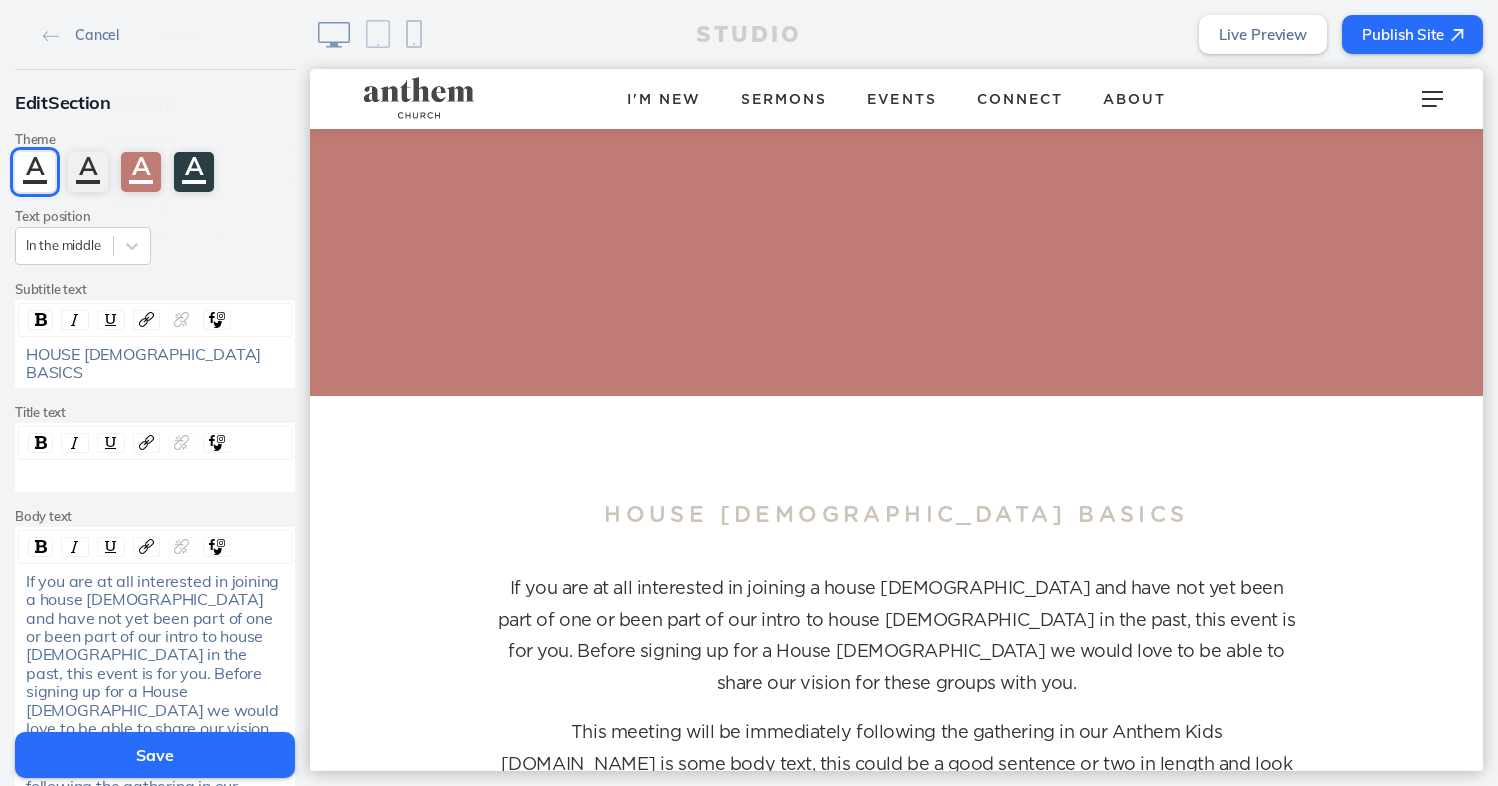 click on "Save" 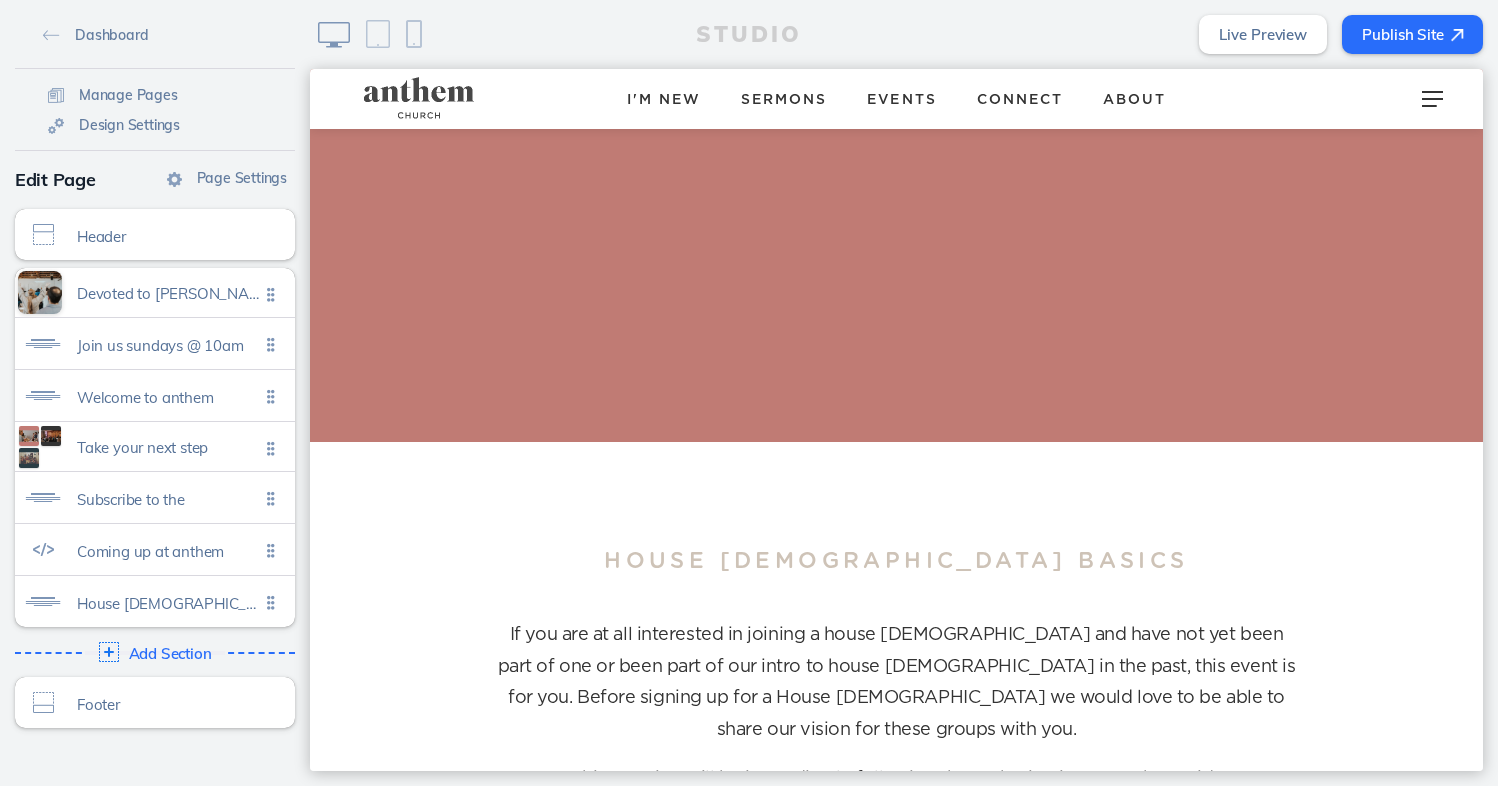 scroll, scrollTop: 4217, scrollLeft: 0, axis: vertical 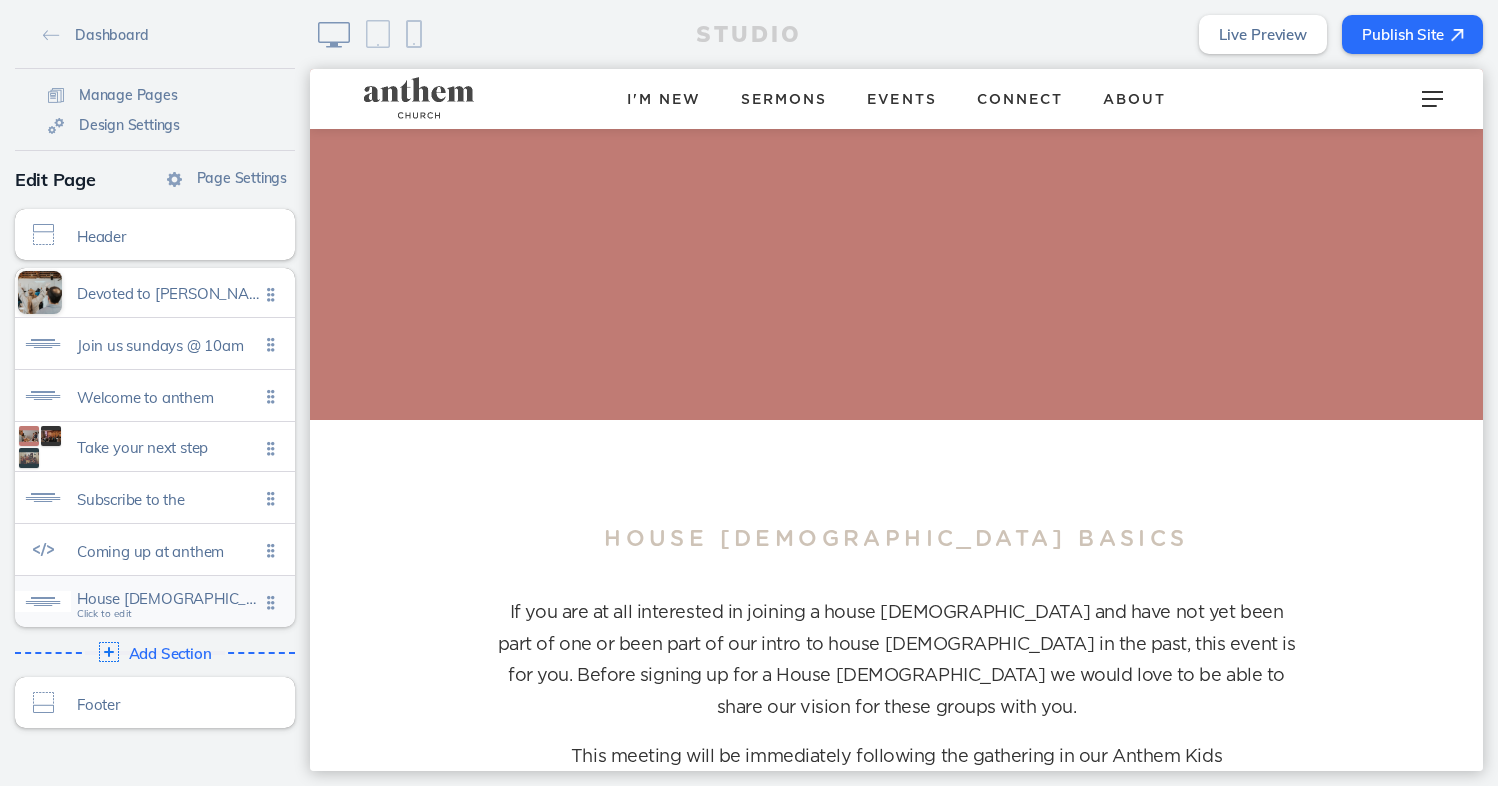 click on "House church basics" 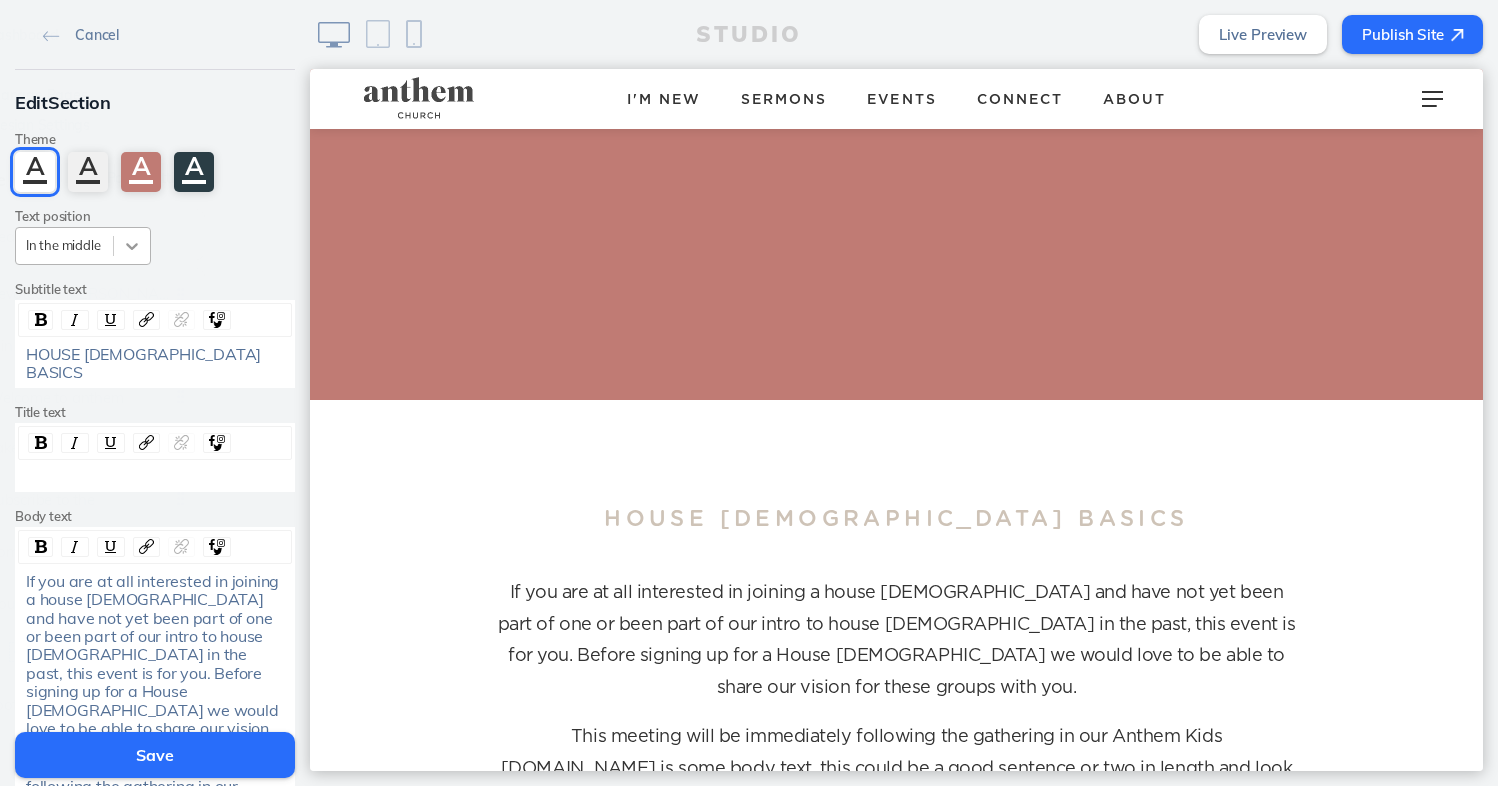 scroll, scrollTop: 4241, scrollLeft: 0, axis: vertical 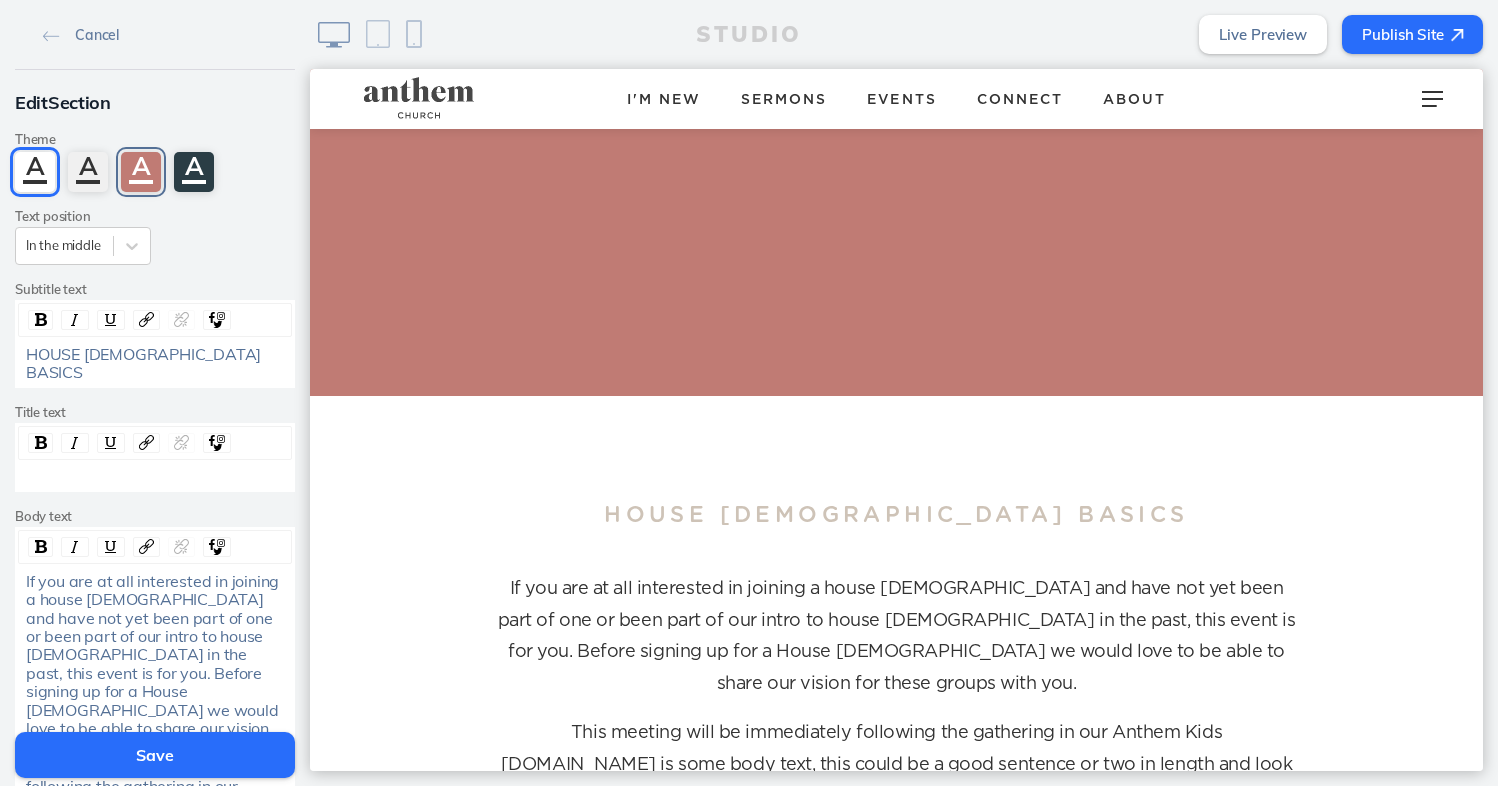 click on "A" 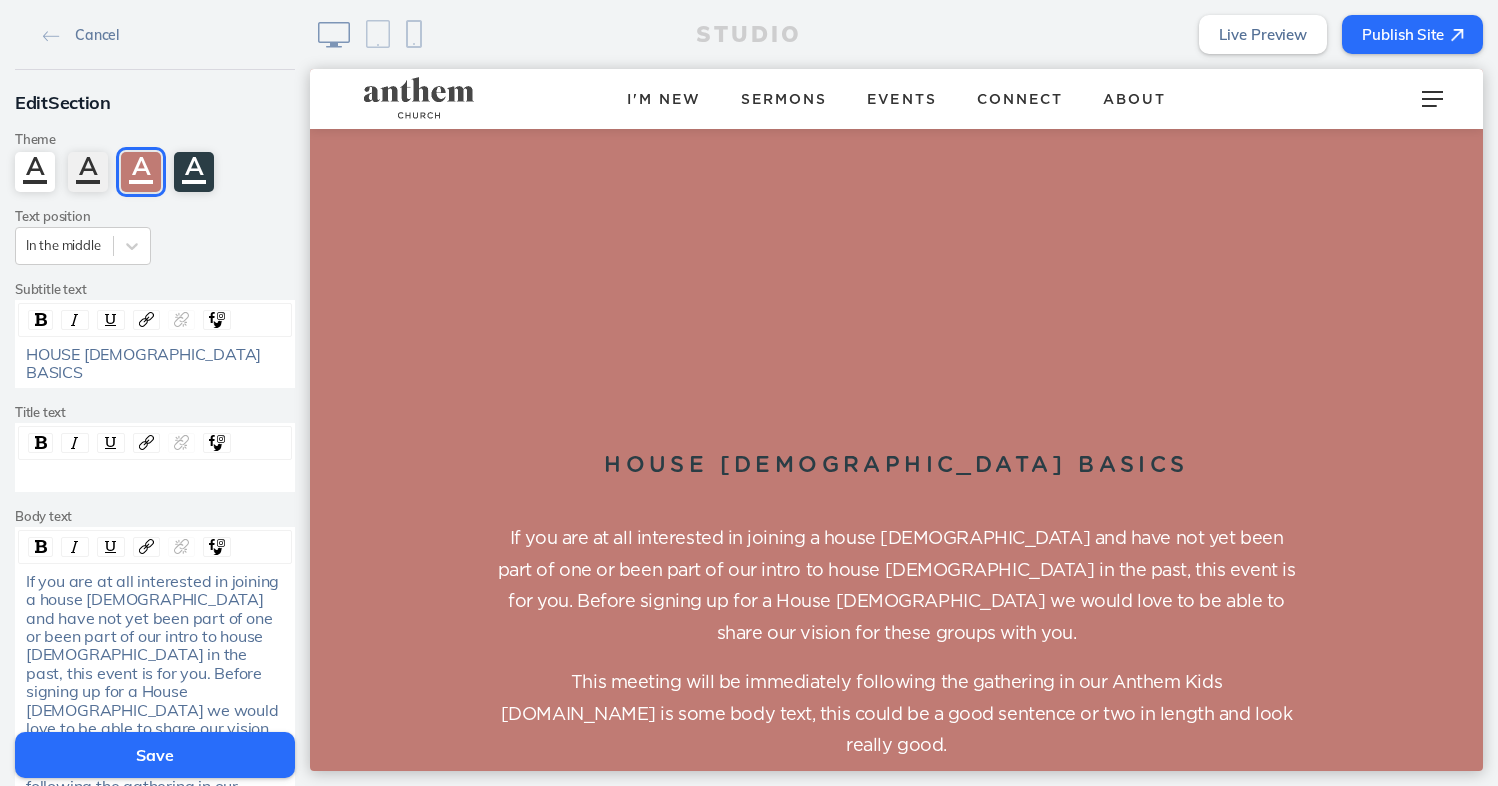 click on "Save" 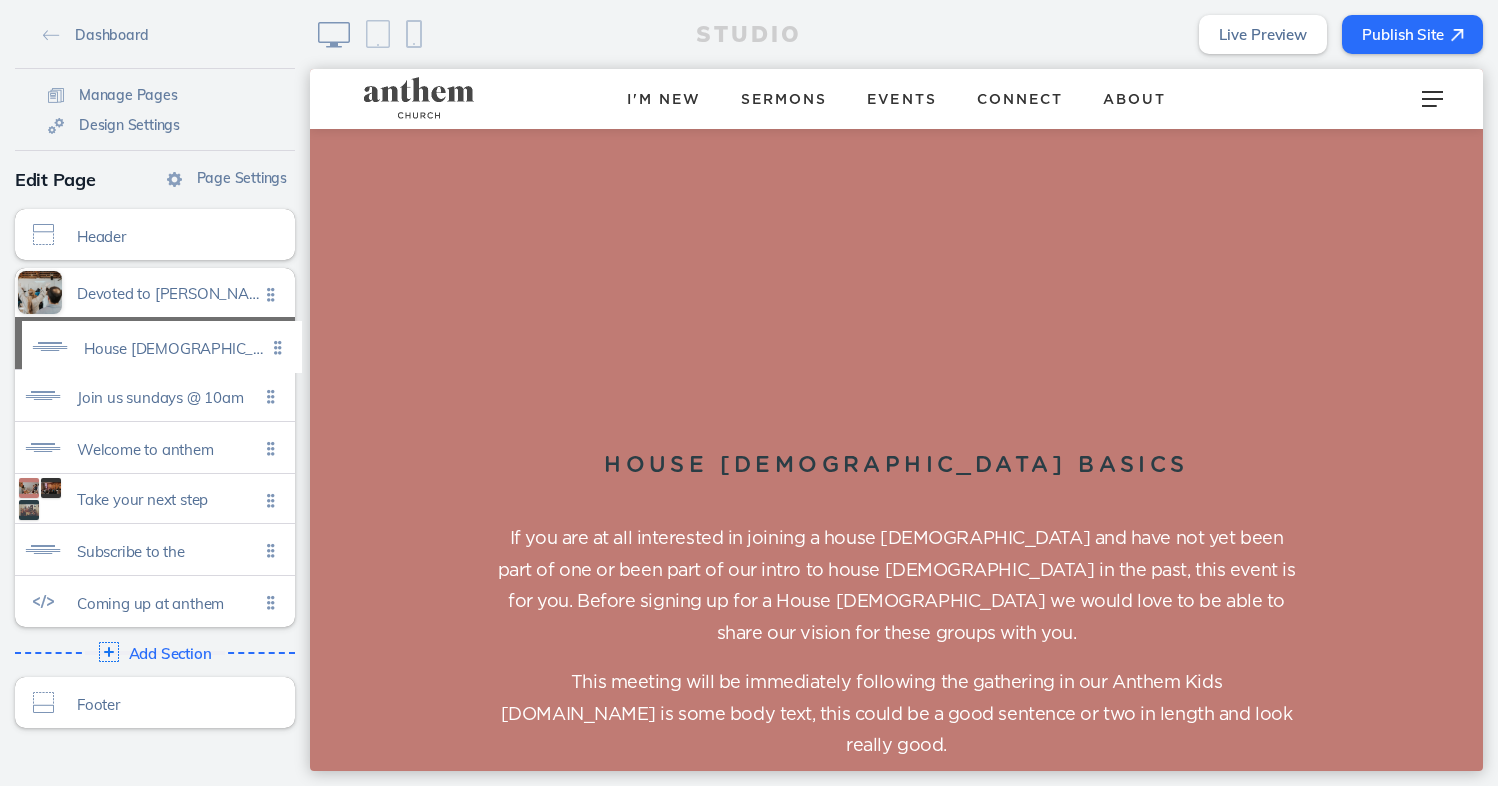 drag, startPoint x: 271, startPoint y: 603, endPoint x: 278, endPoint y: 349, distance: 254.09644 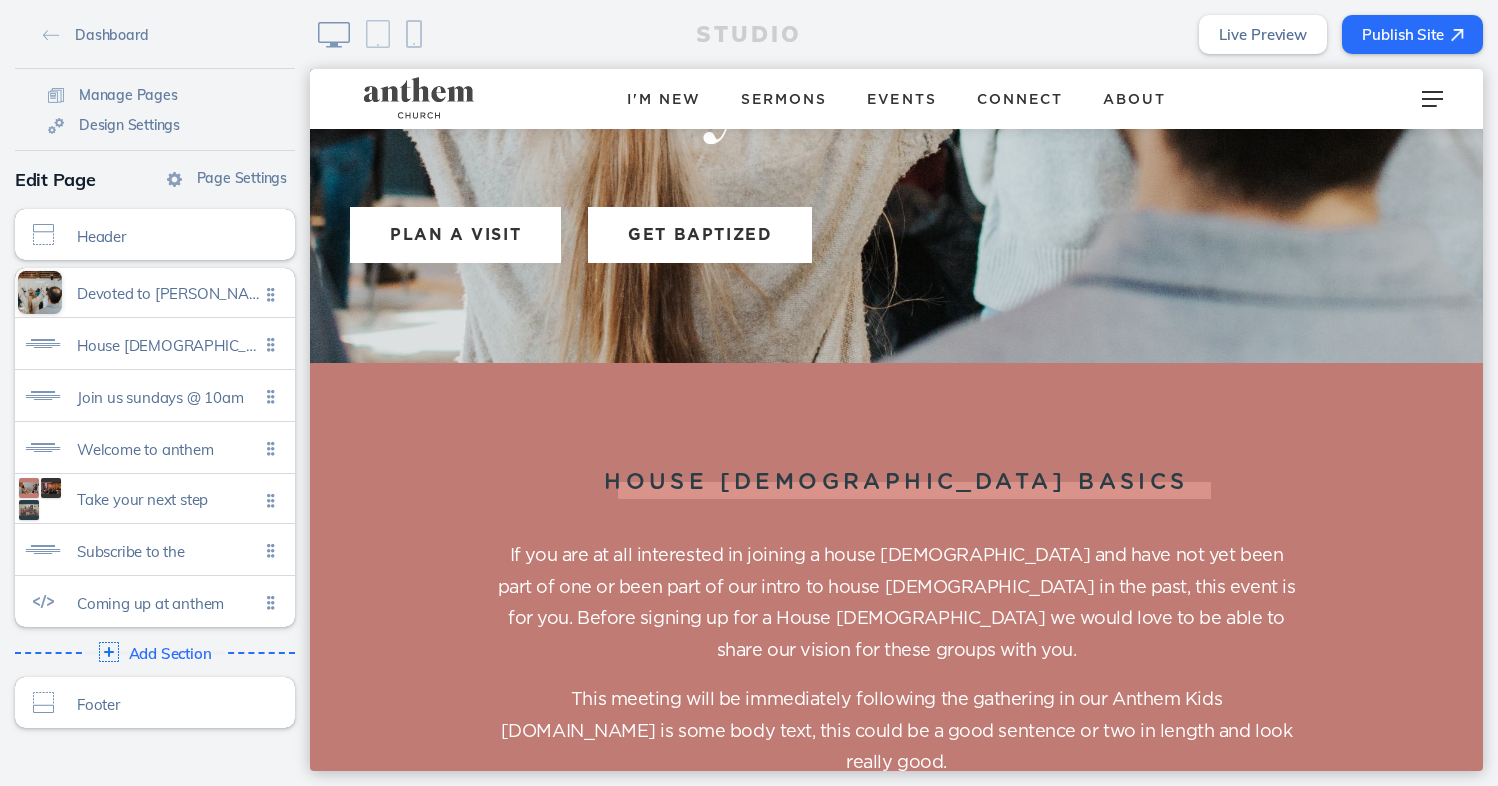scroll, scrollTop: 730, scrollLeft: 0, axis: vertical 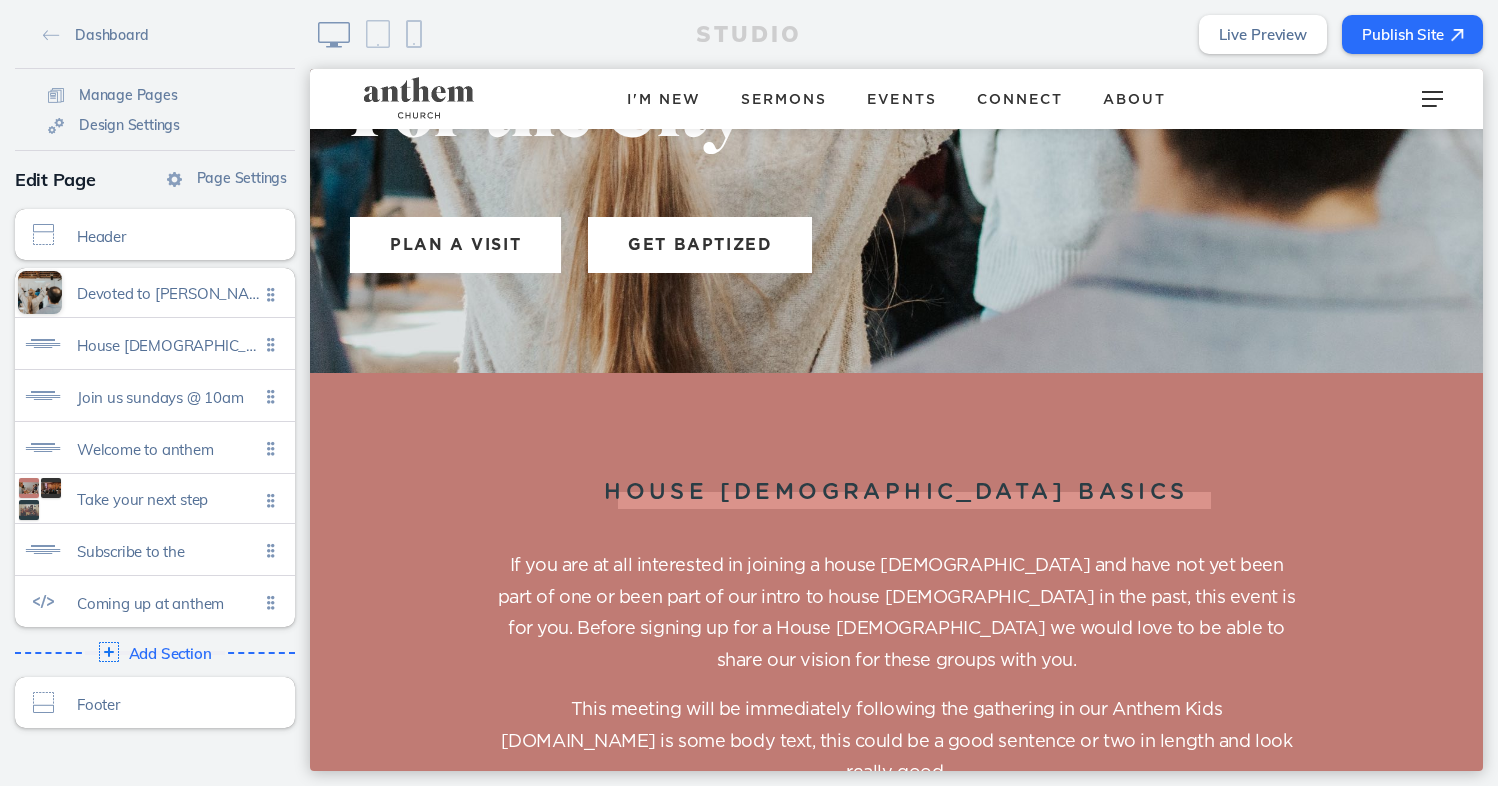 click on "Learn more" at bounding box center (896, 873) 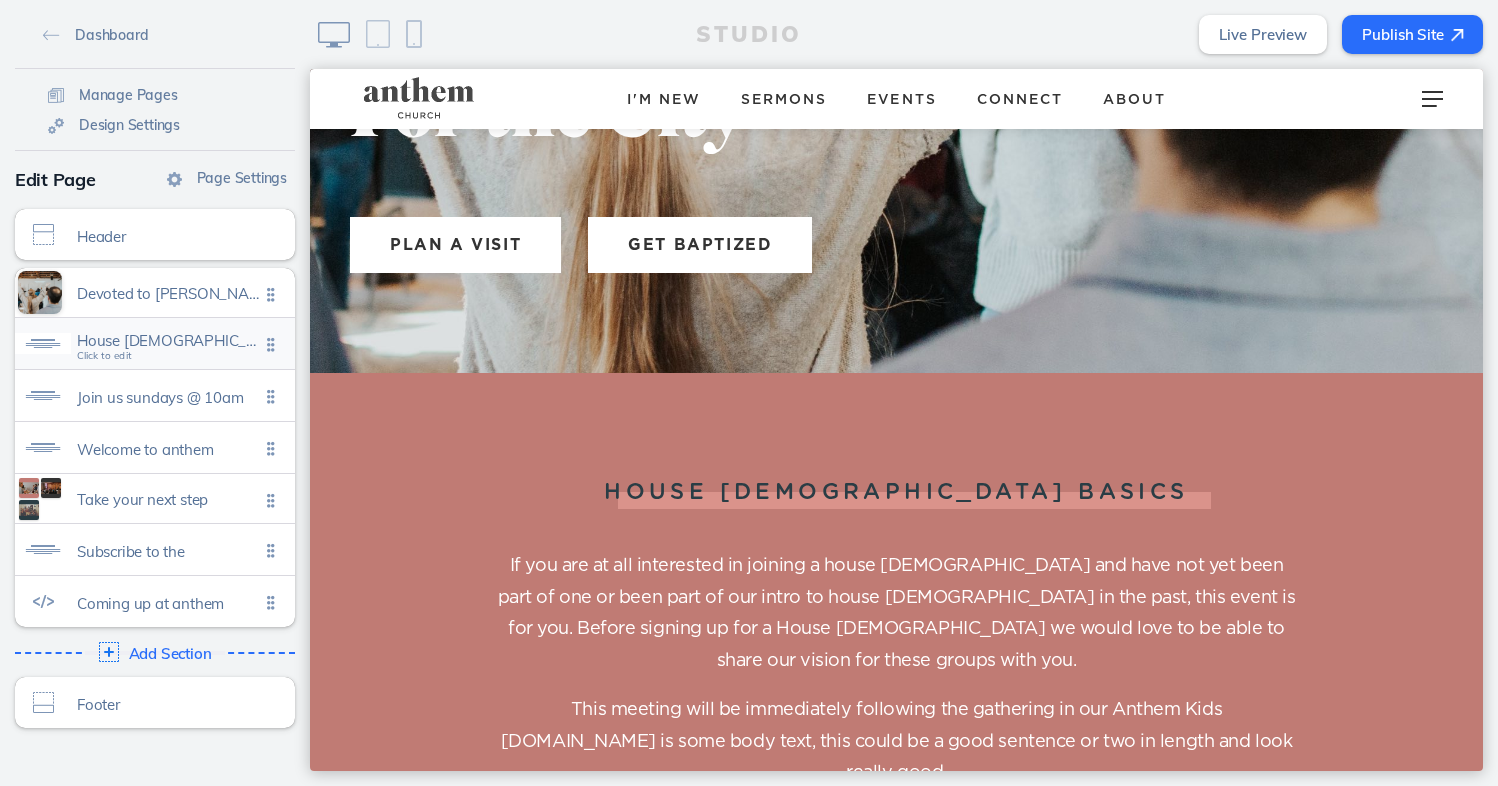click on "Click to edit" 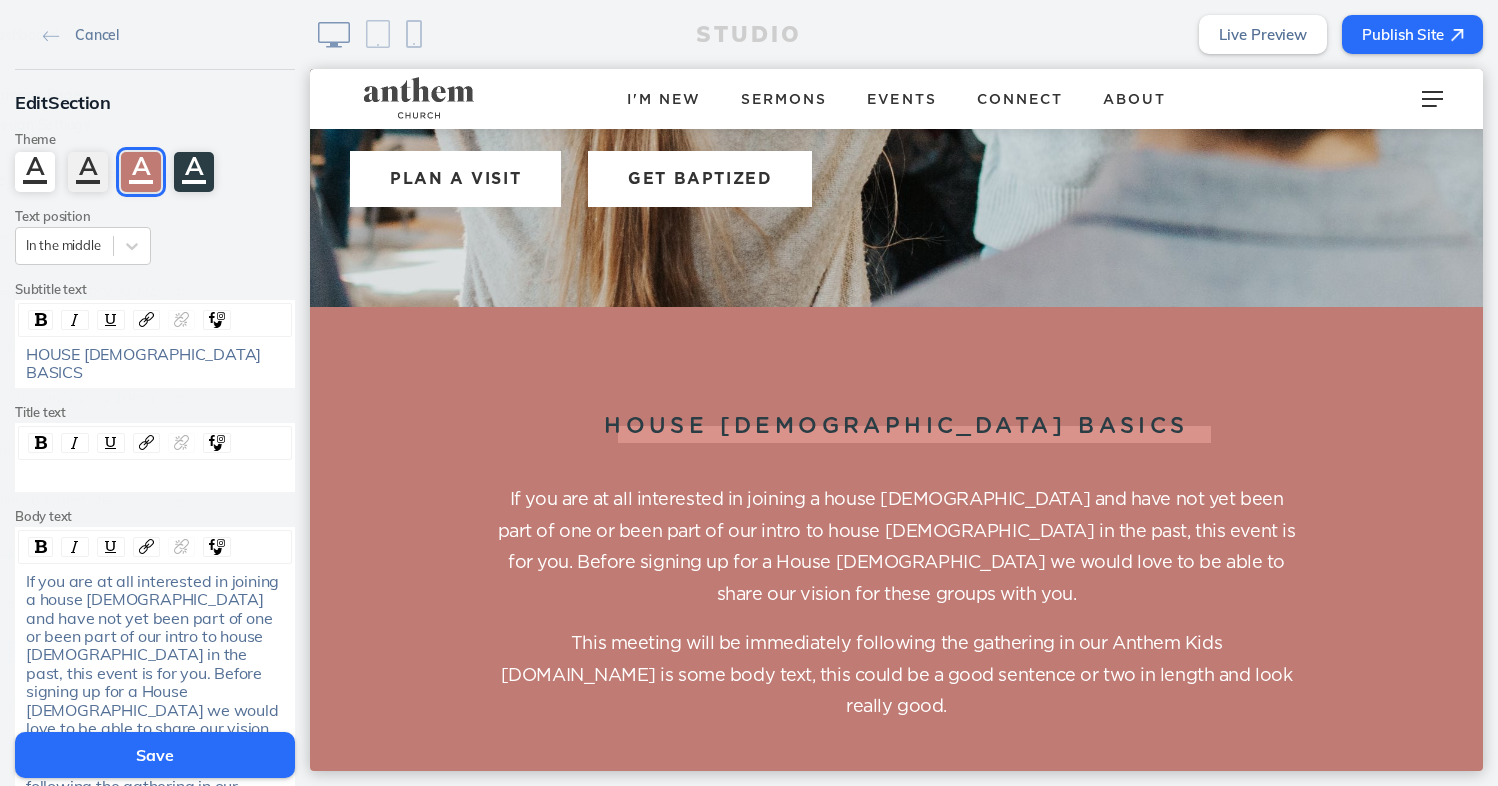 scroll, scrollTop: 799, scrollLeft: 0, axis: vertical 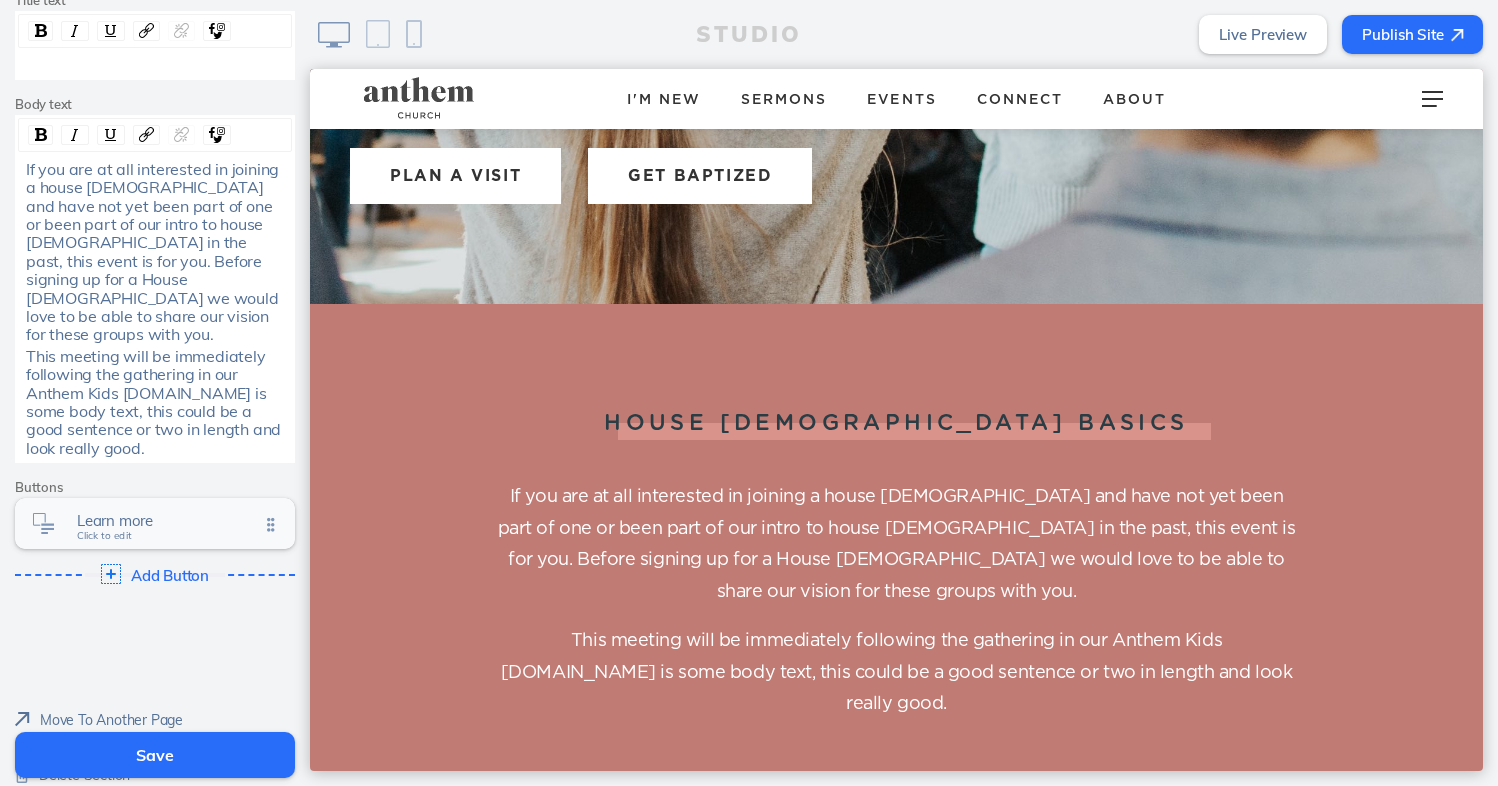click on "Learn more" 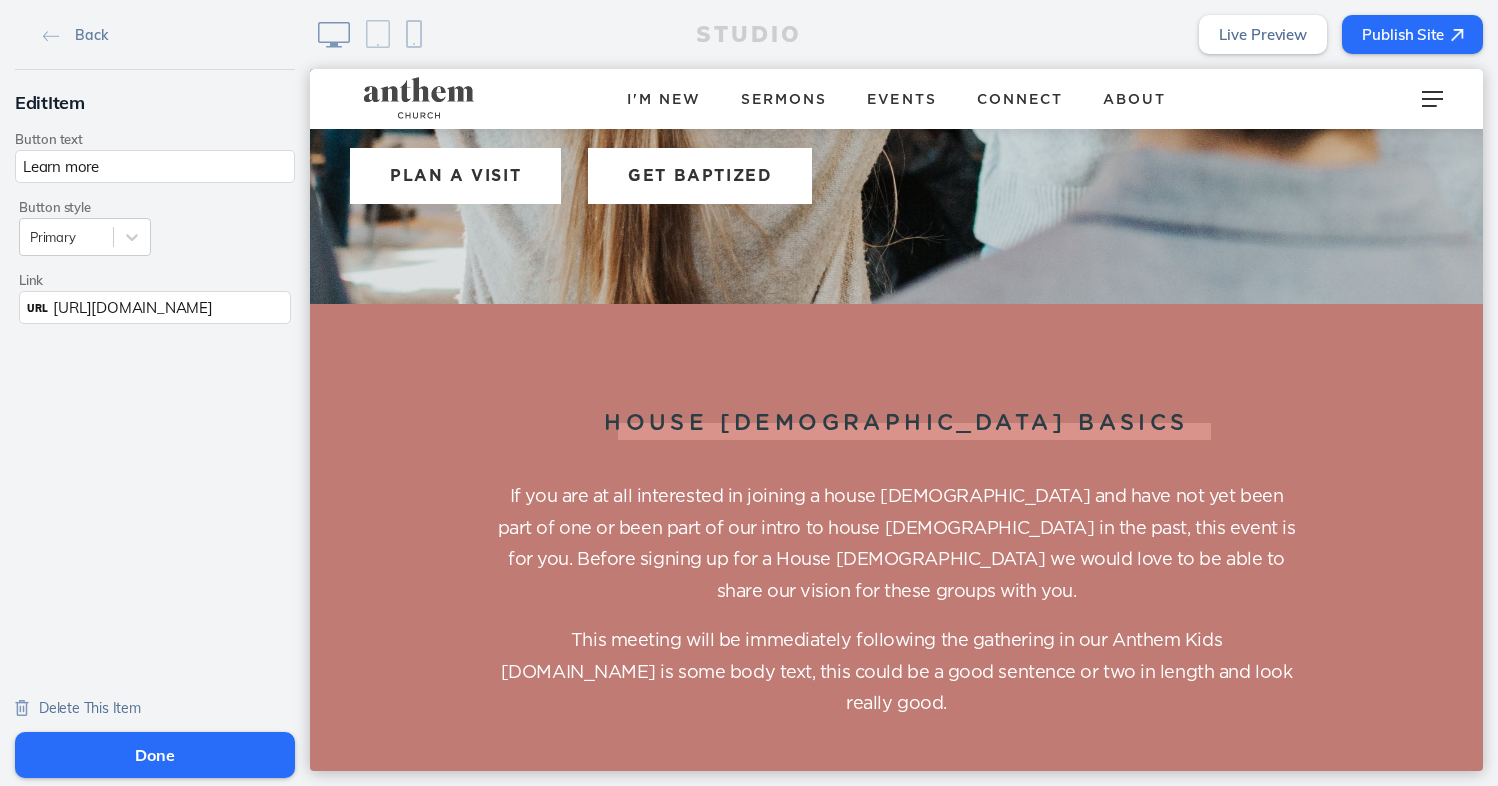 click on "Link URL https://anthemdenver.churchcenter.com/registrations/events/3046781" 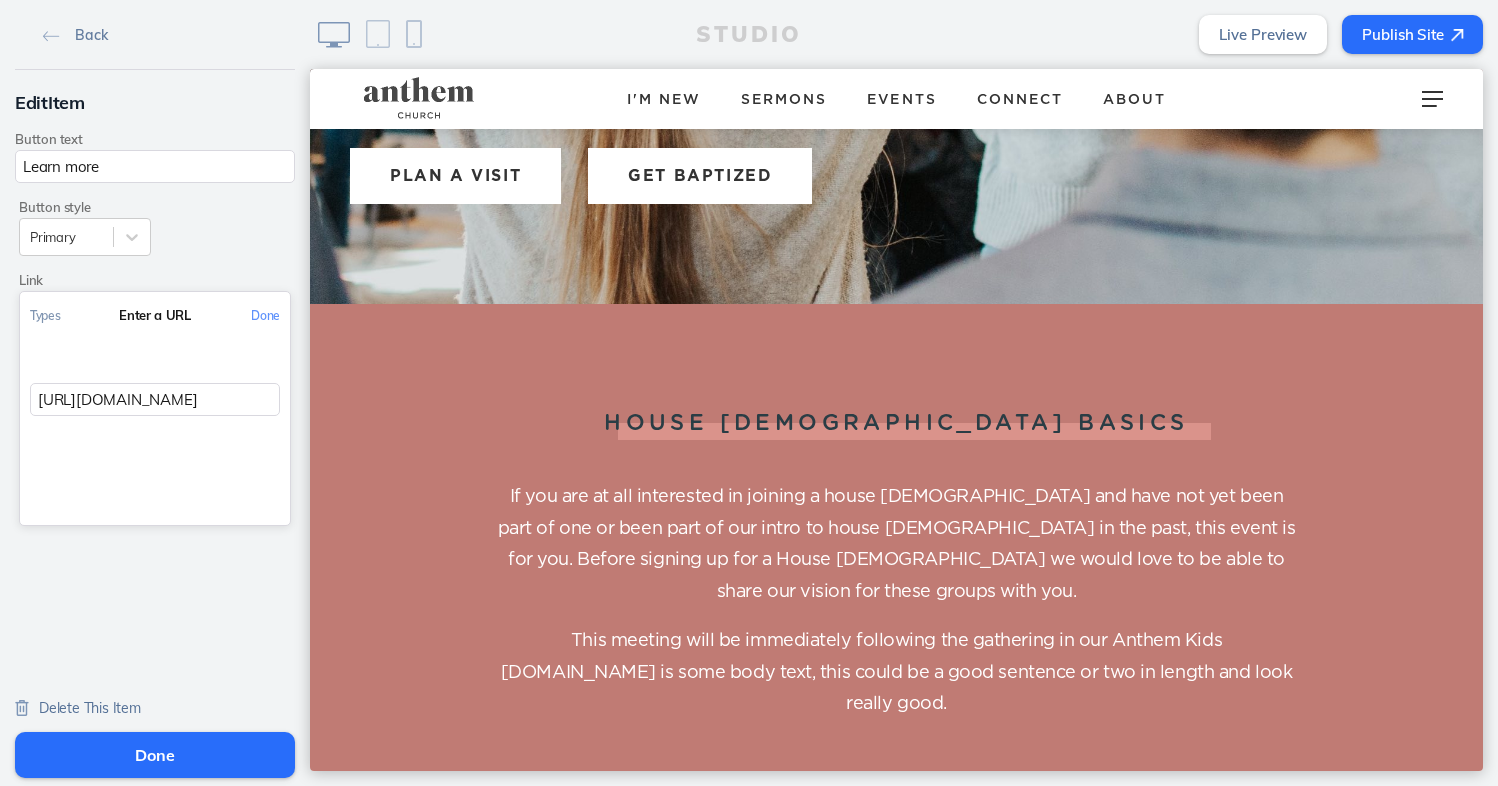 click on "https://anthemdenver.churchcenter.com/registrations/events/3046781" 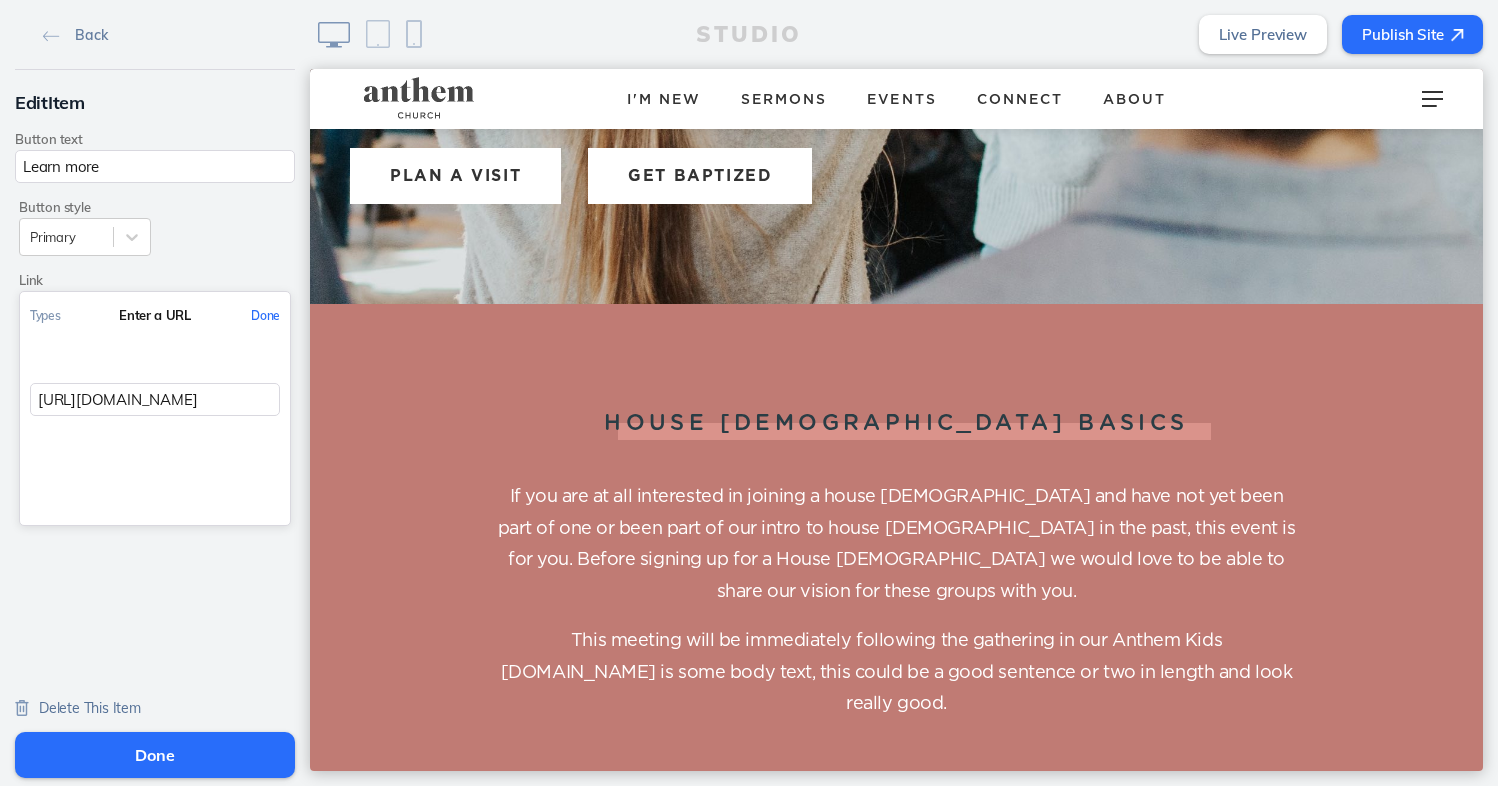 click on "Done" 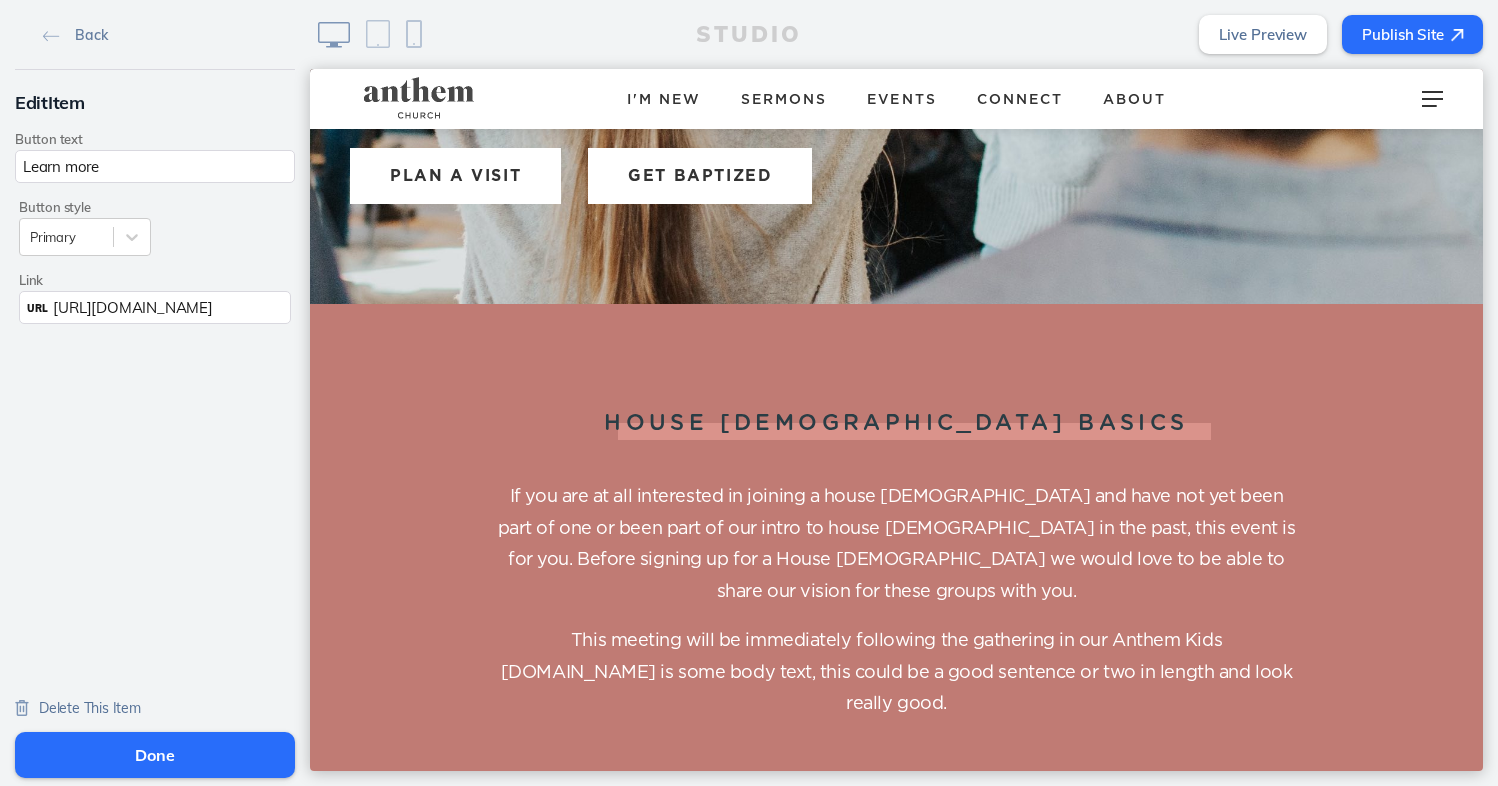 click on "Done" 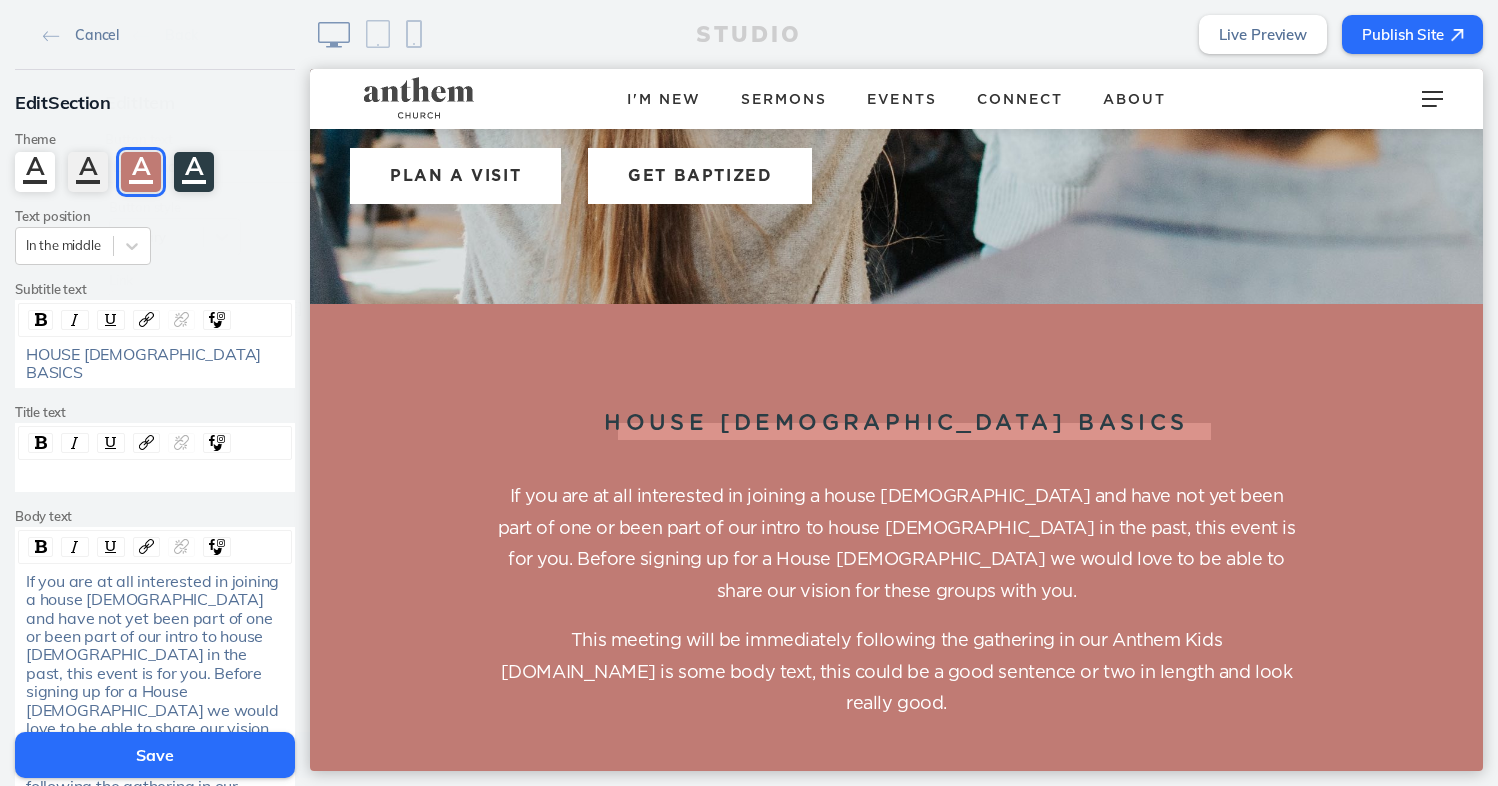 click on "Save" 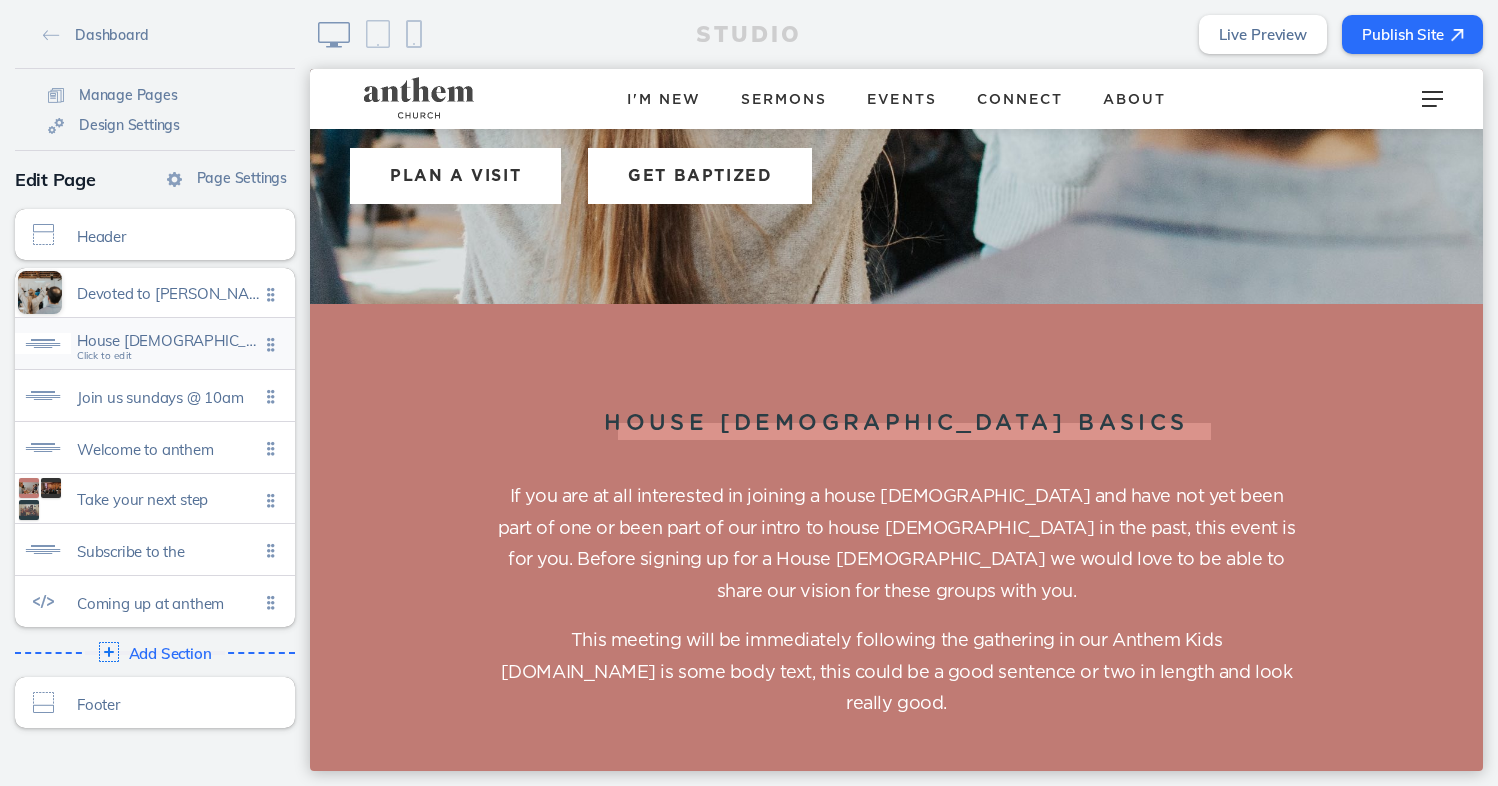click on "House church basics" 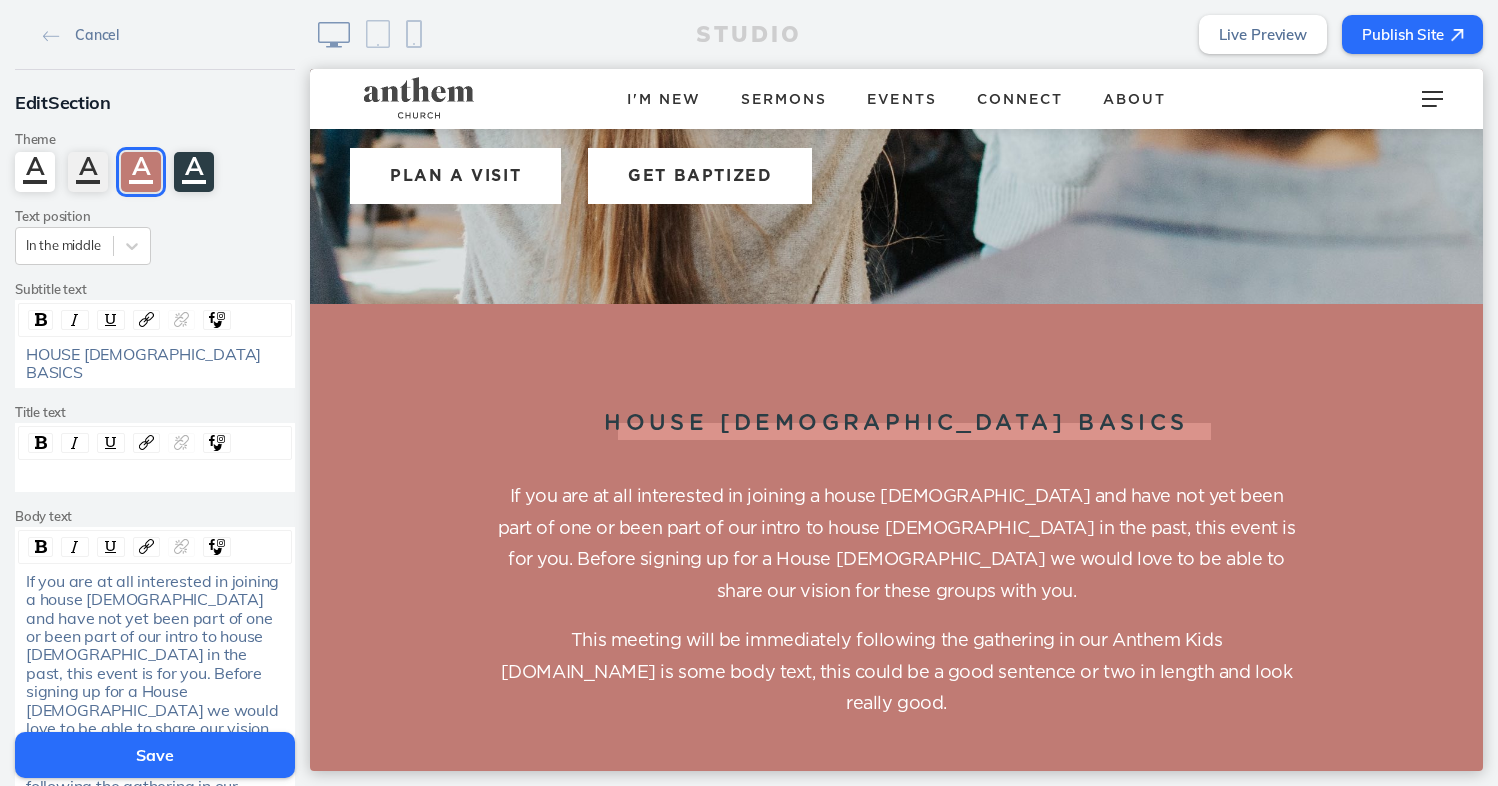 click on "HOUSE CHURCH BASICS" 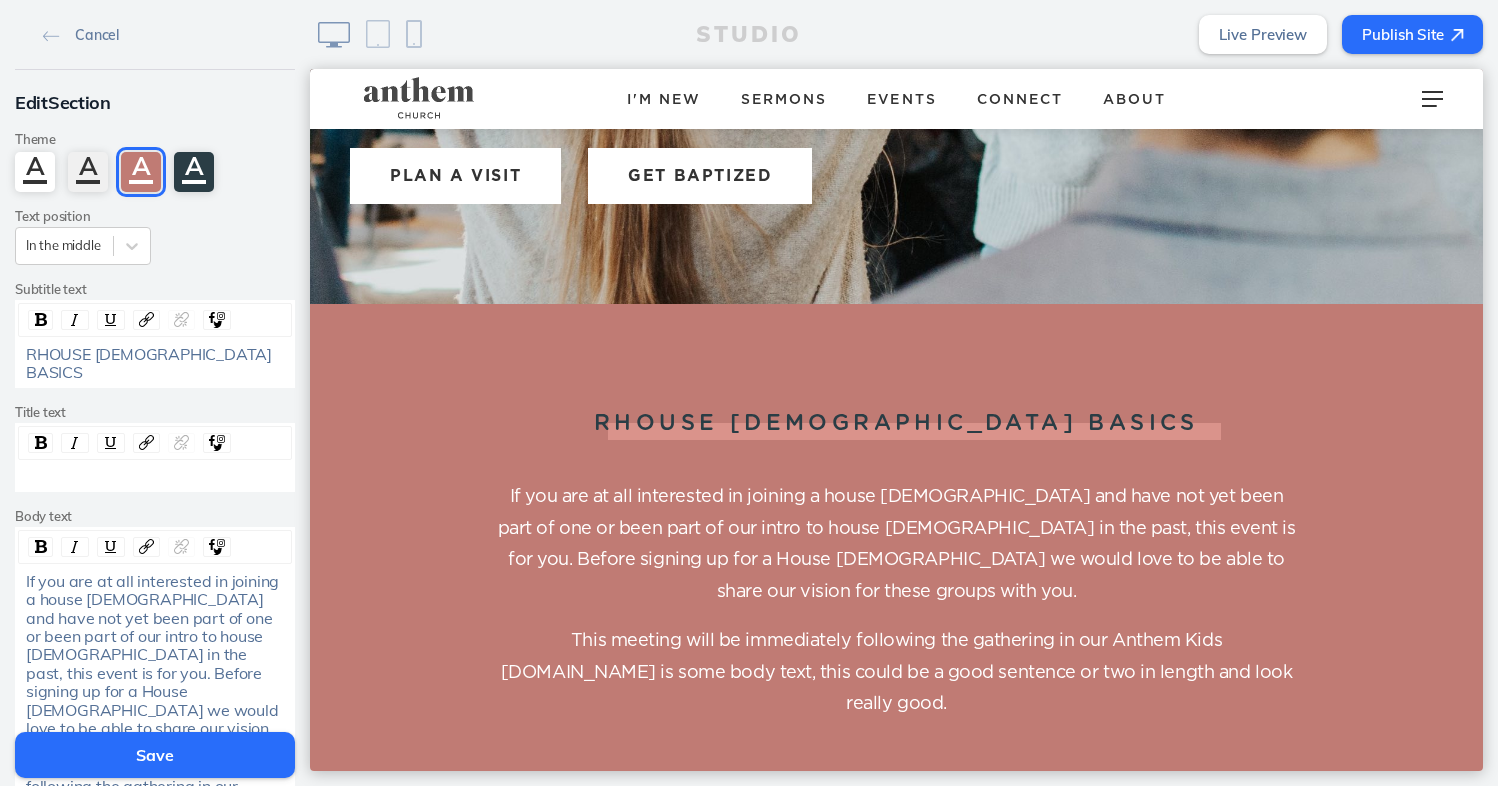type 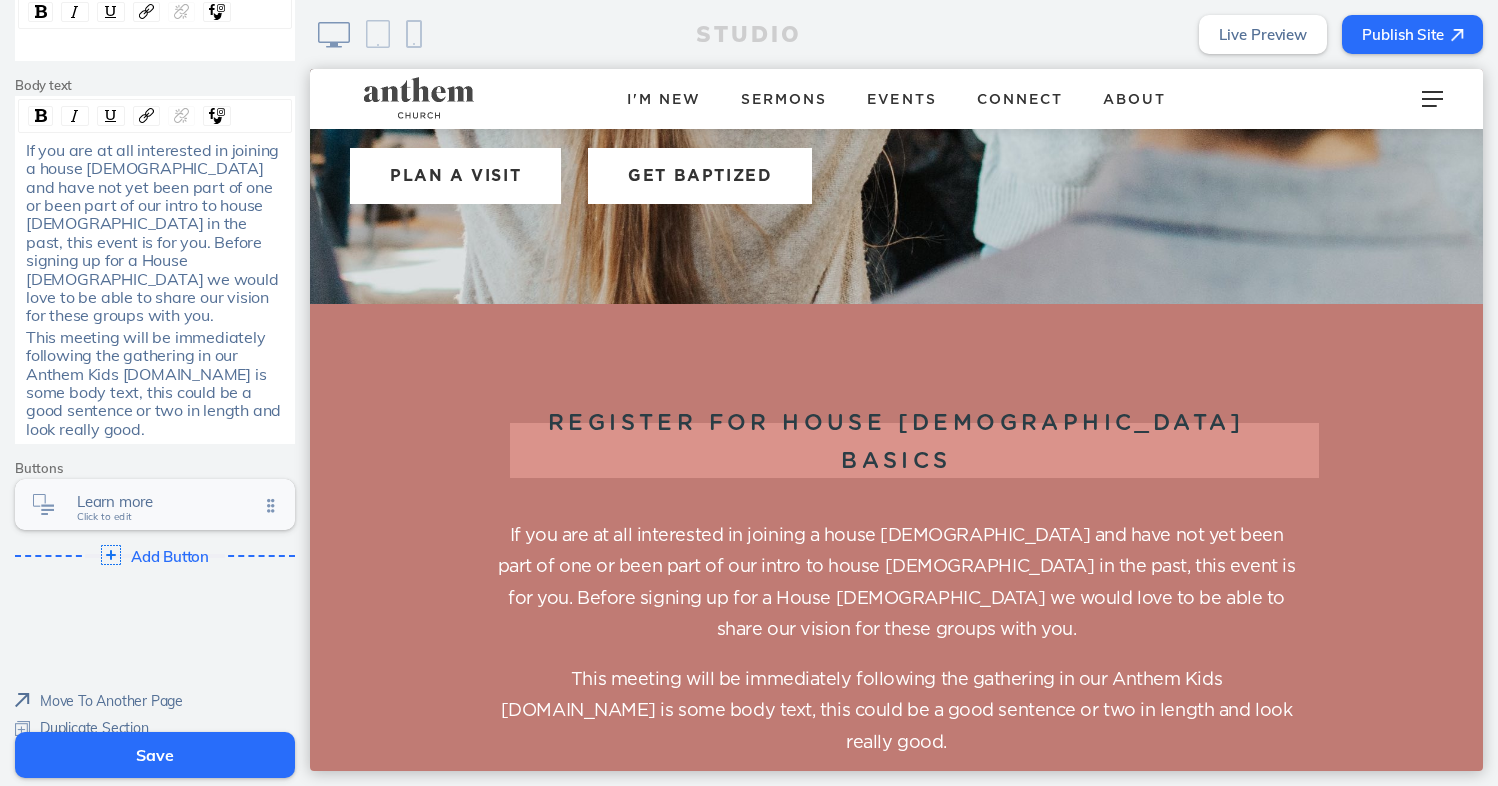 scroll, scrollTop: 430, scrollLeft: 0, axis: vertical 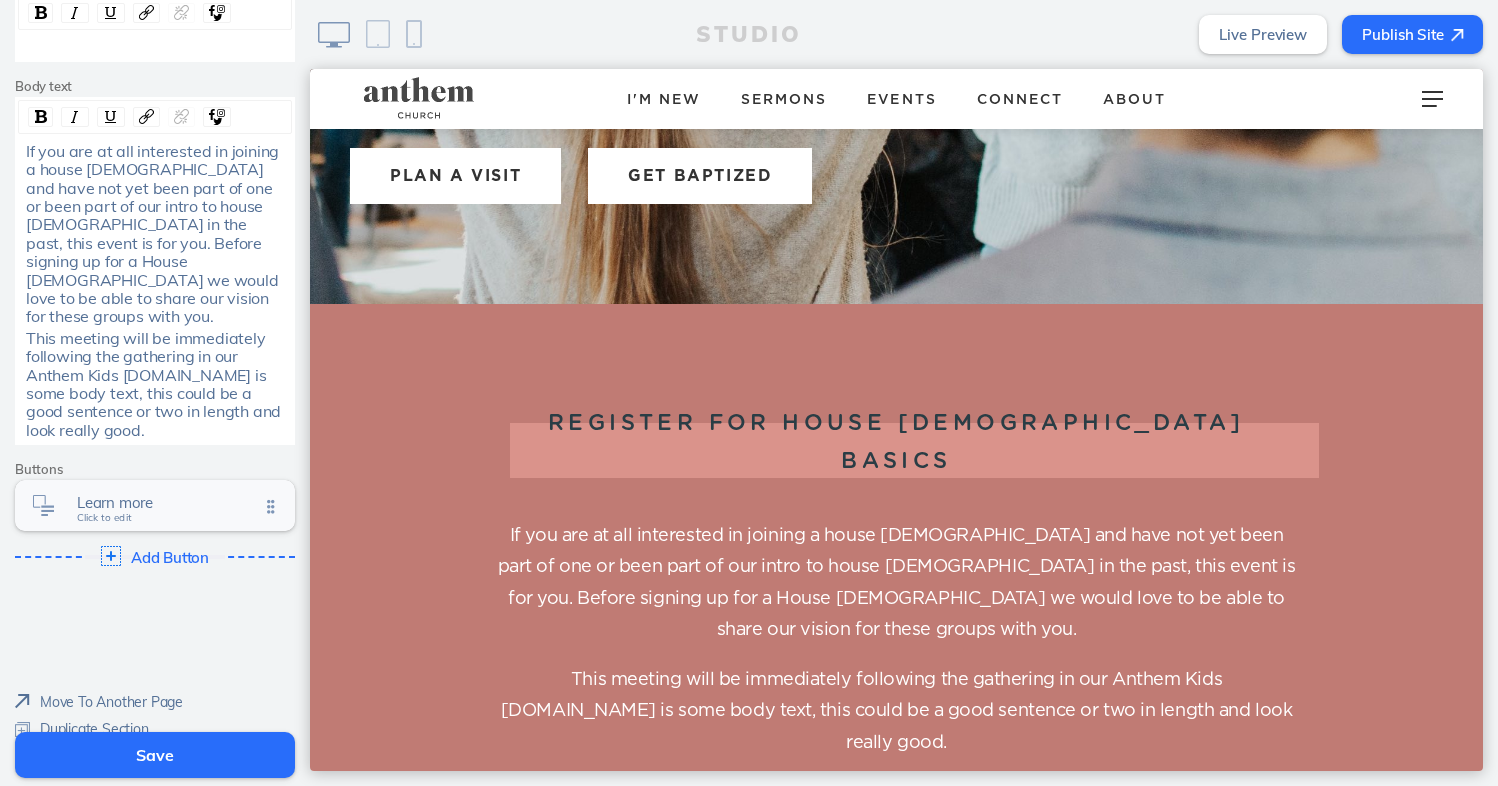 click on "Learn more" 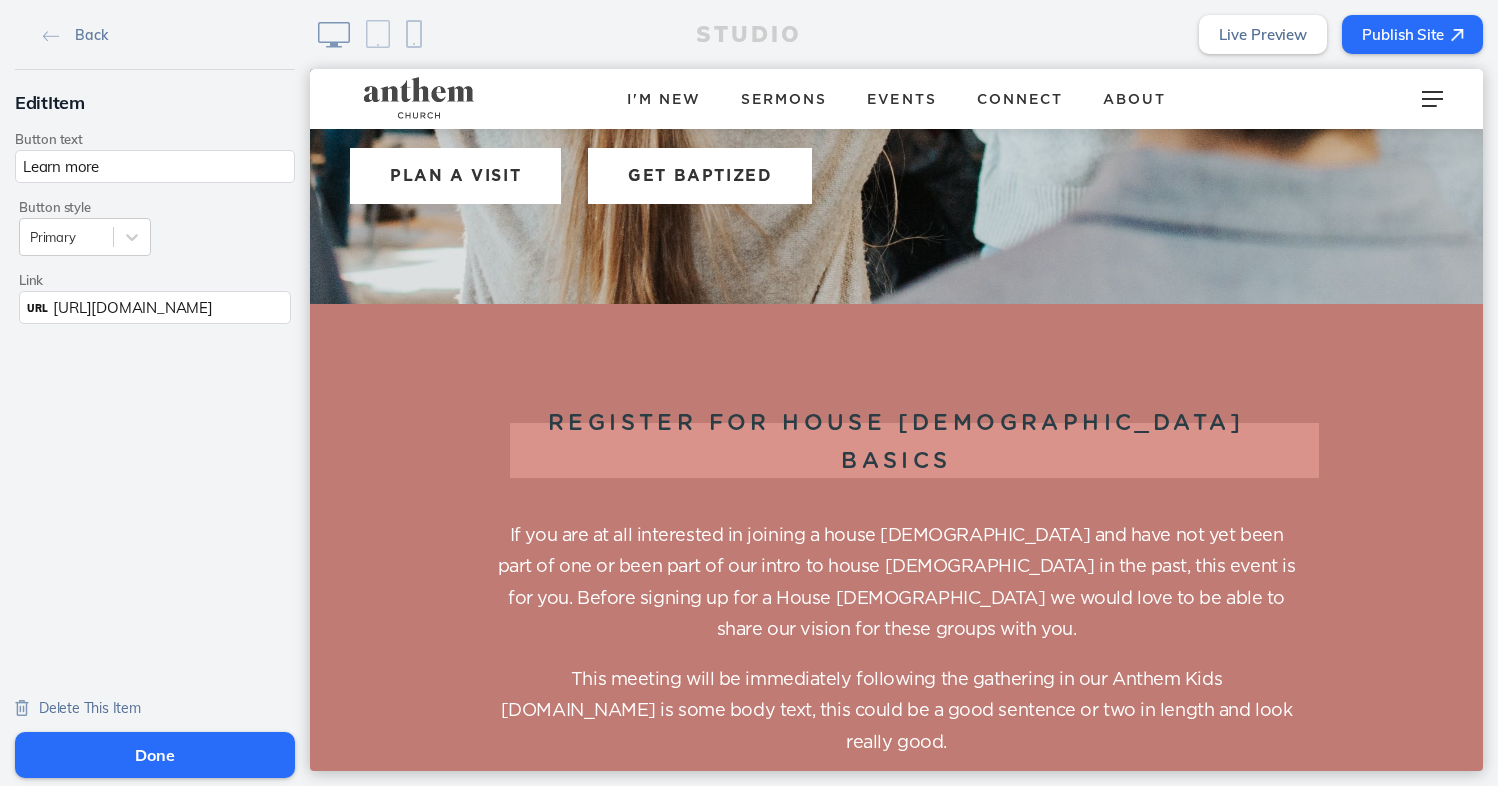 click on "Learn more" 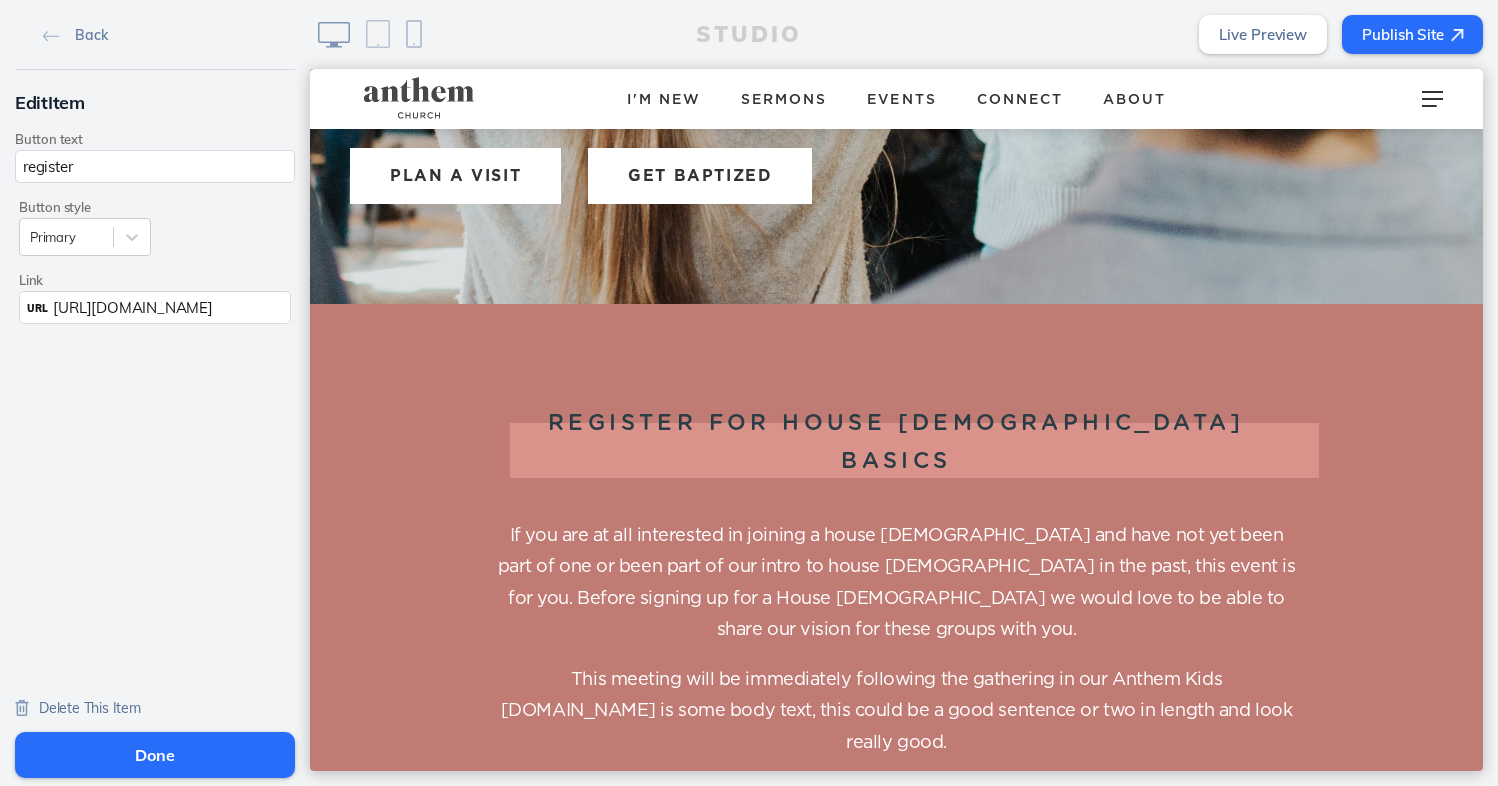 type on "register" 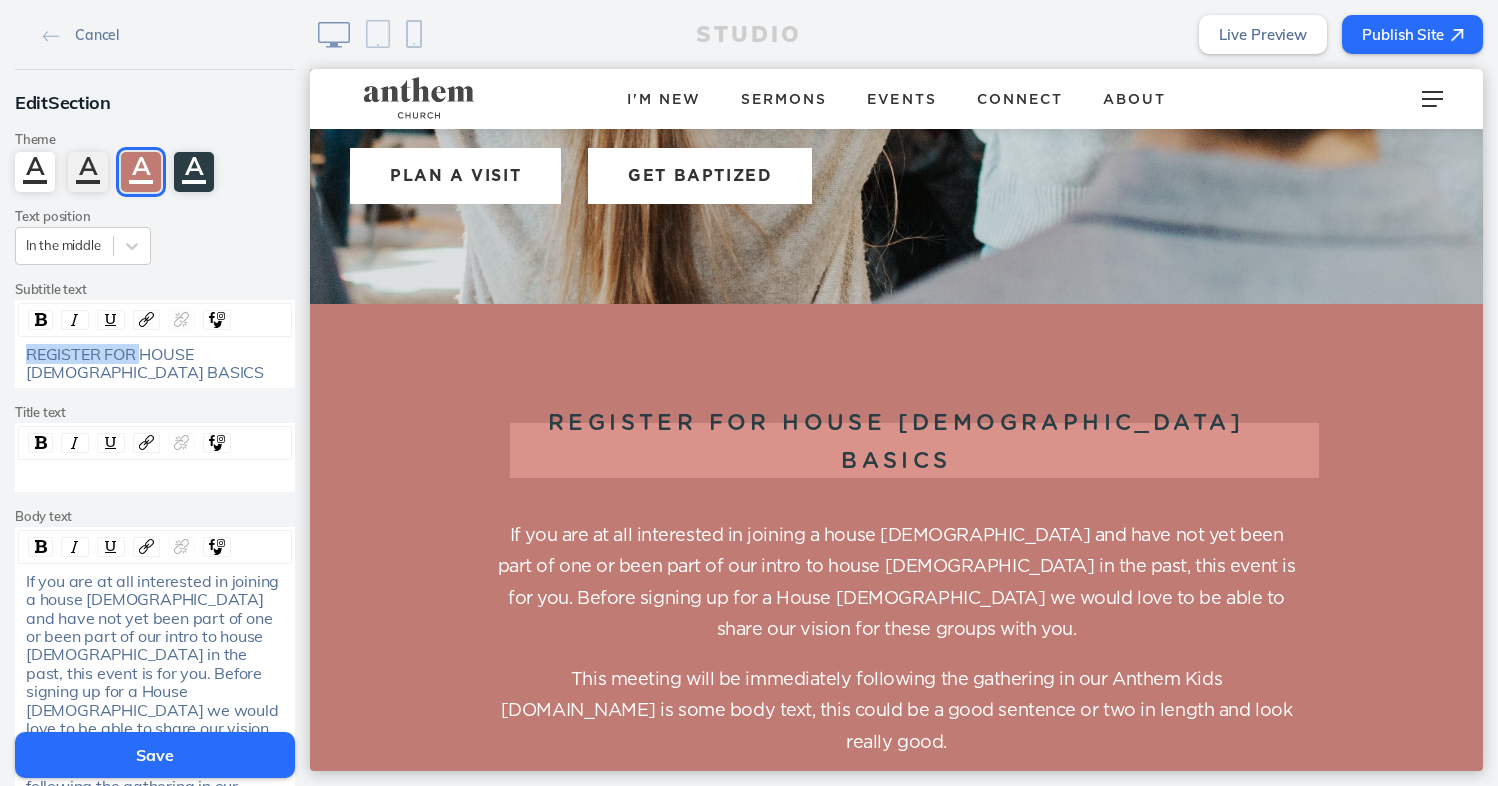 drag, startPoint x: 139, startPoint y: 356, endPoint x: 8, endPoint y: 351, distance: 131.09538 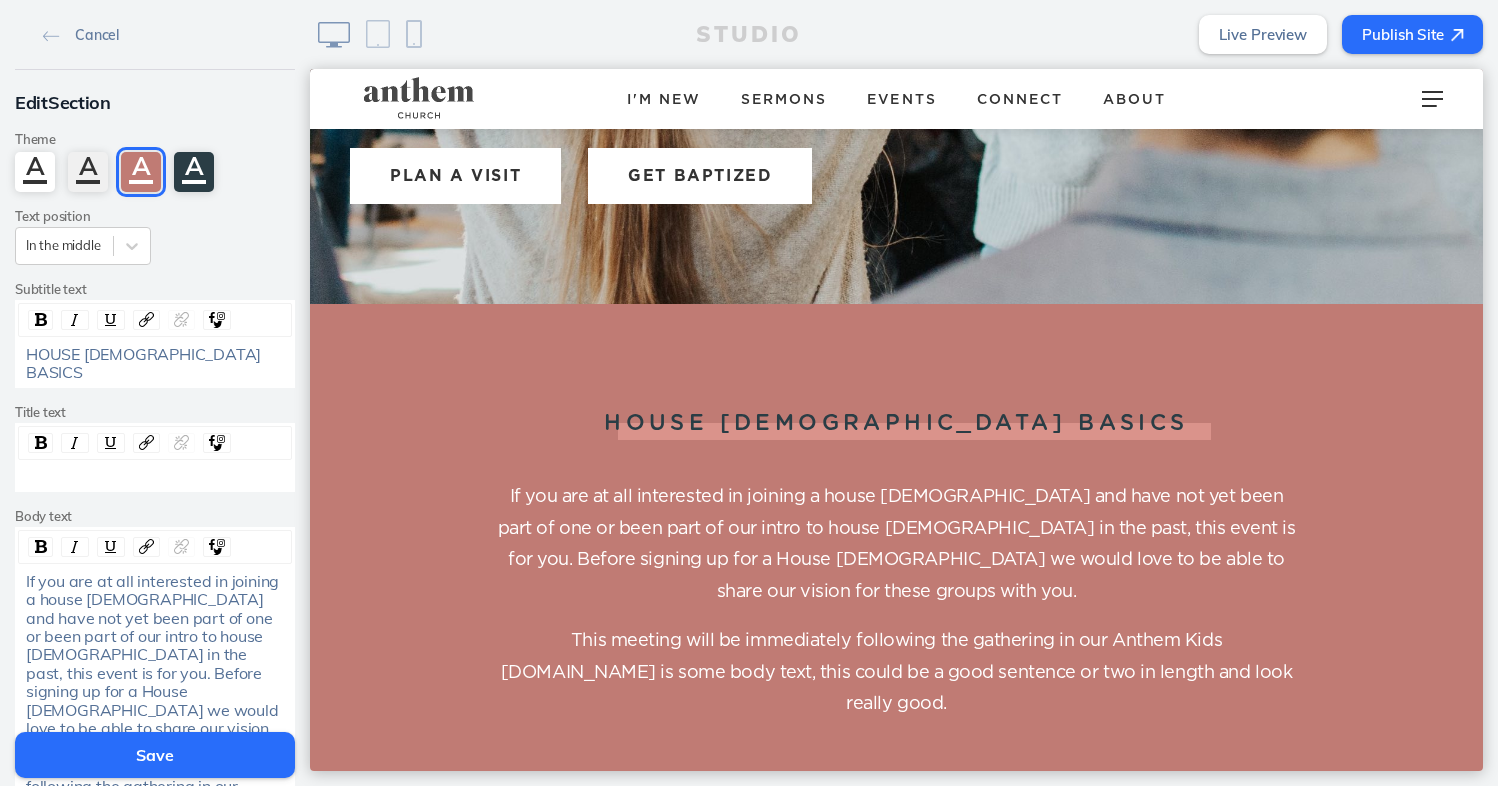 click on "Save" 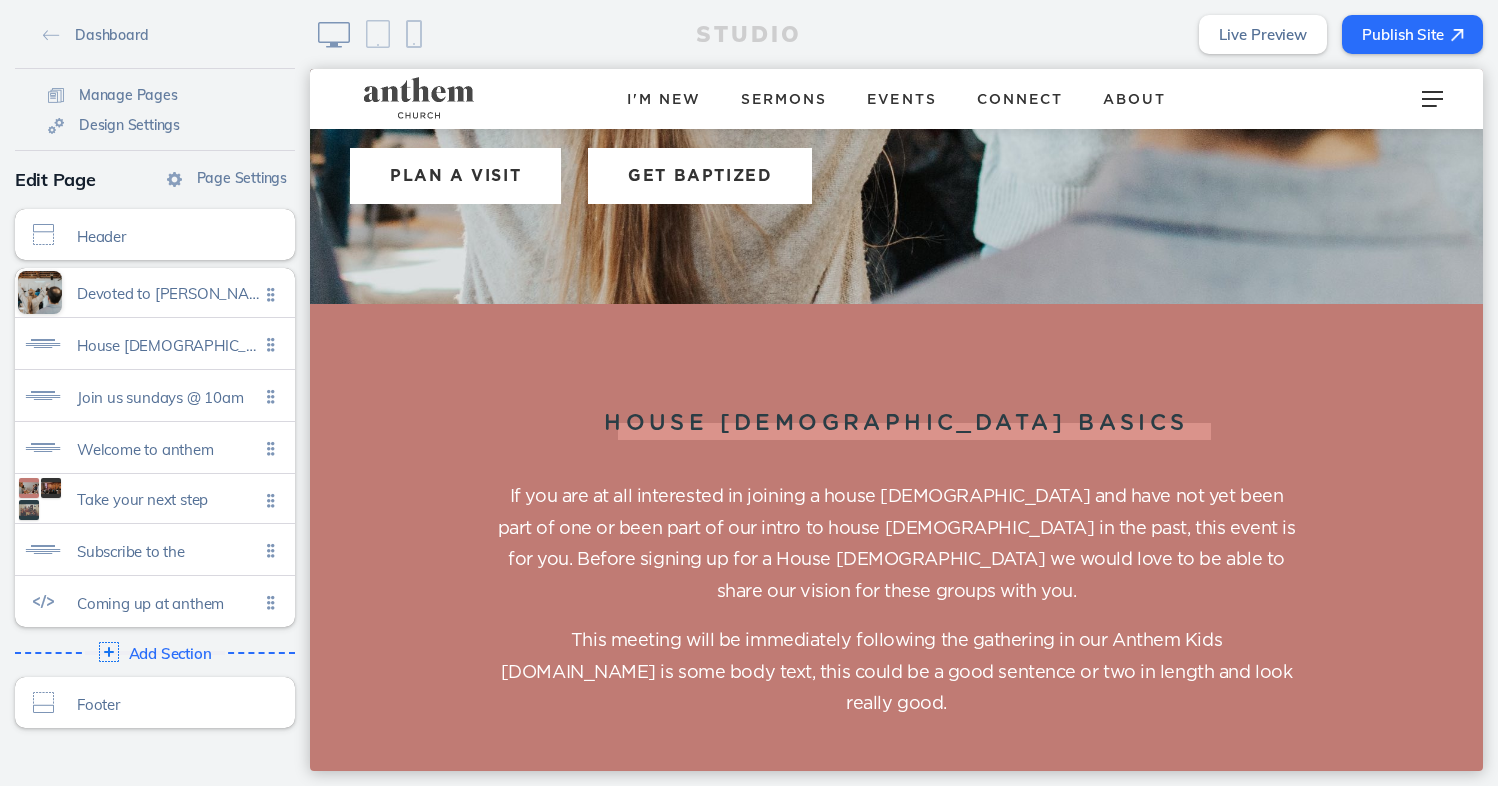 click on "Publish Site" 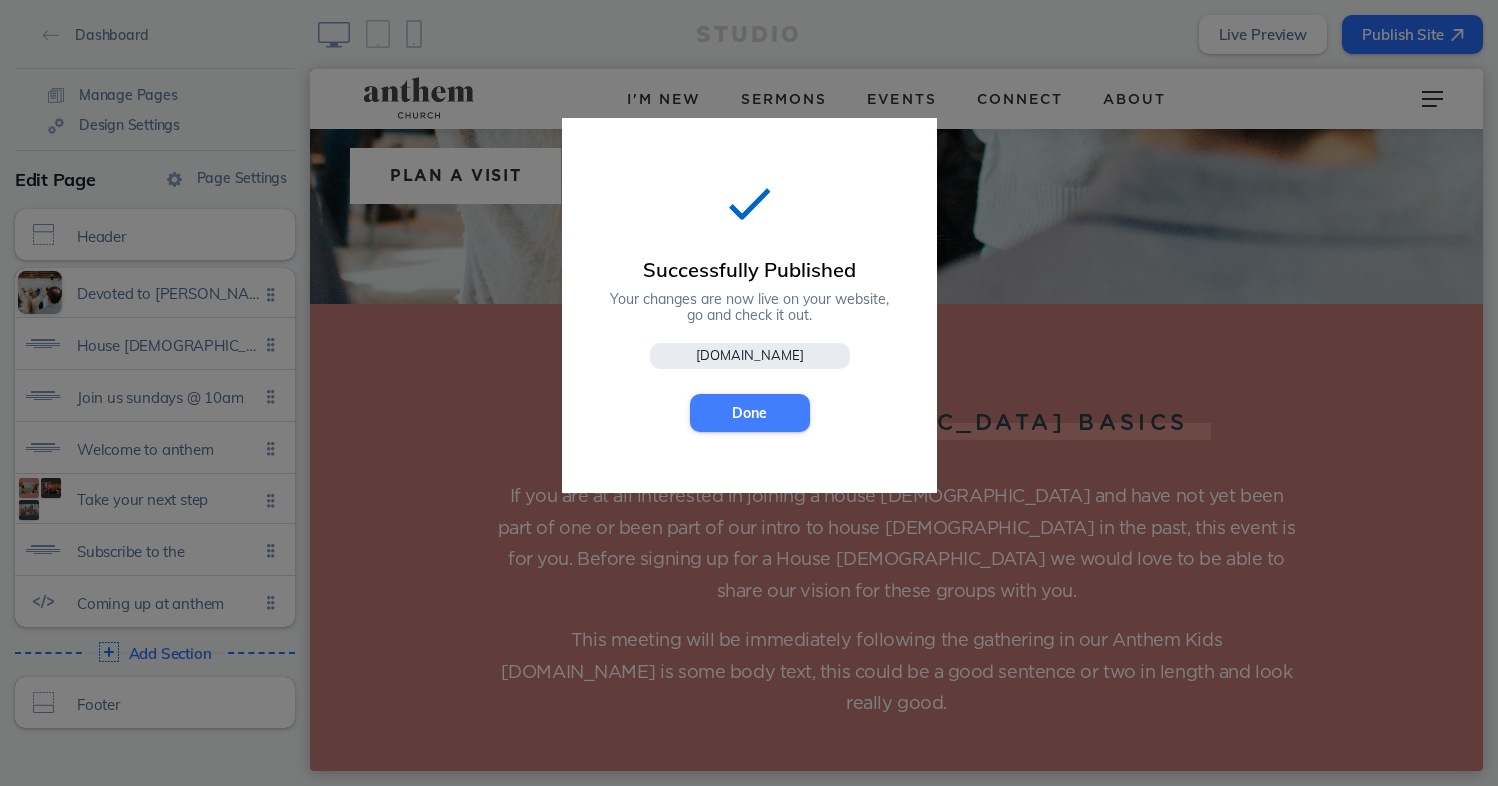 click on "Done" 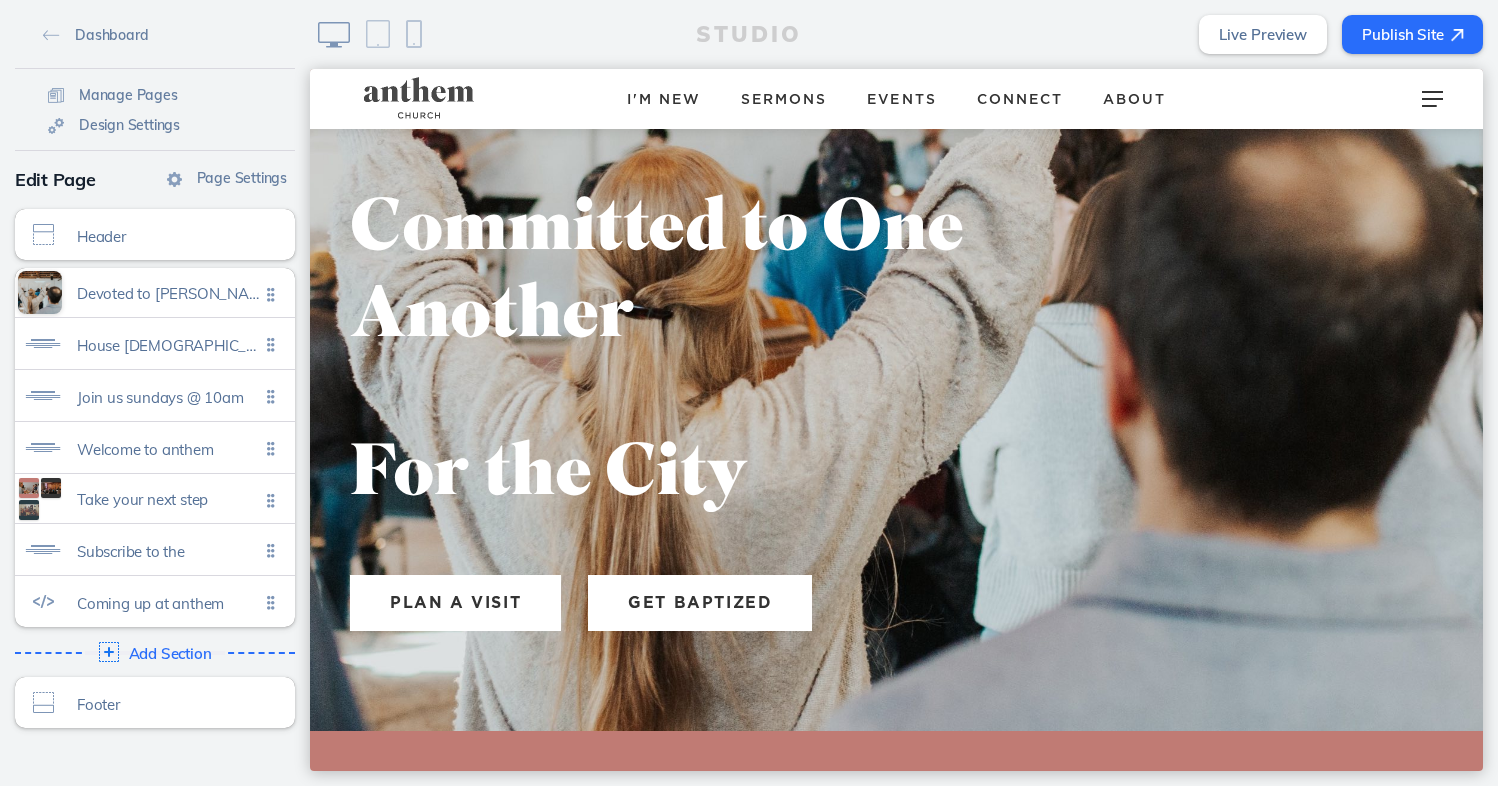 scroll, scrollTop: 316, scrollLeft: 0, axis: vertical 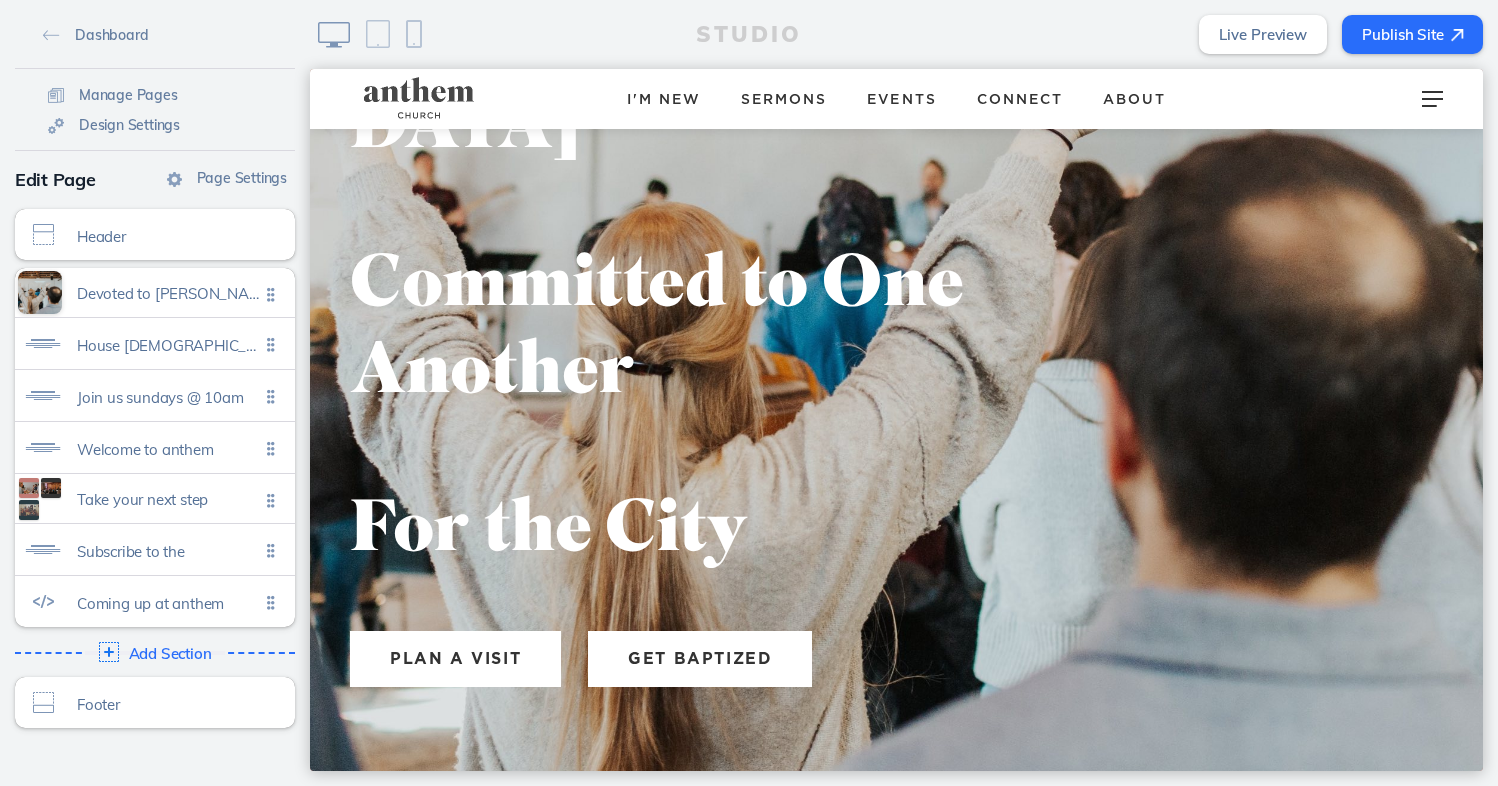 click on "Events" at bounding box center (901, 100) 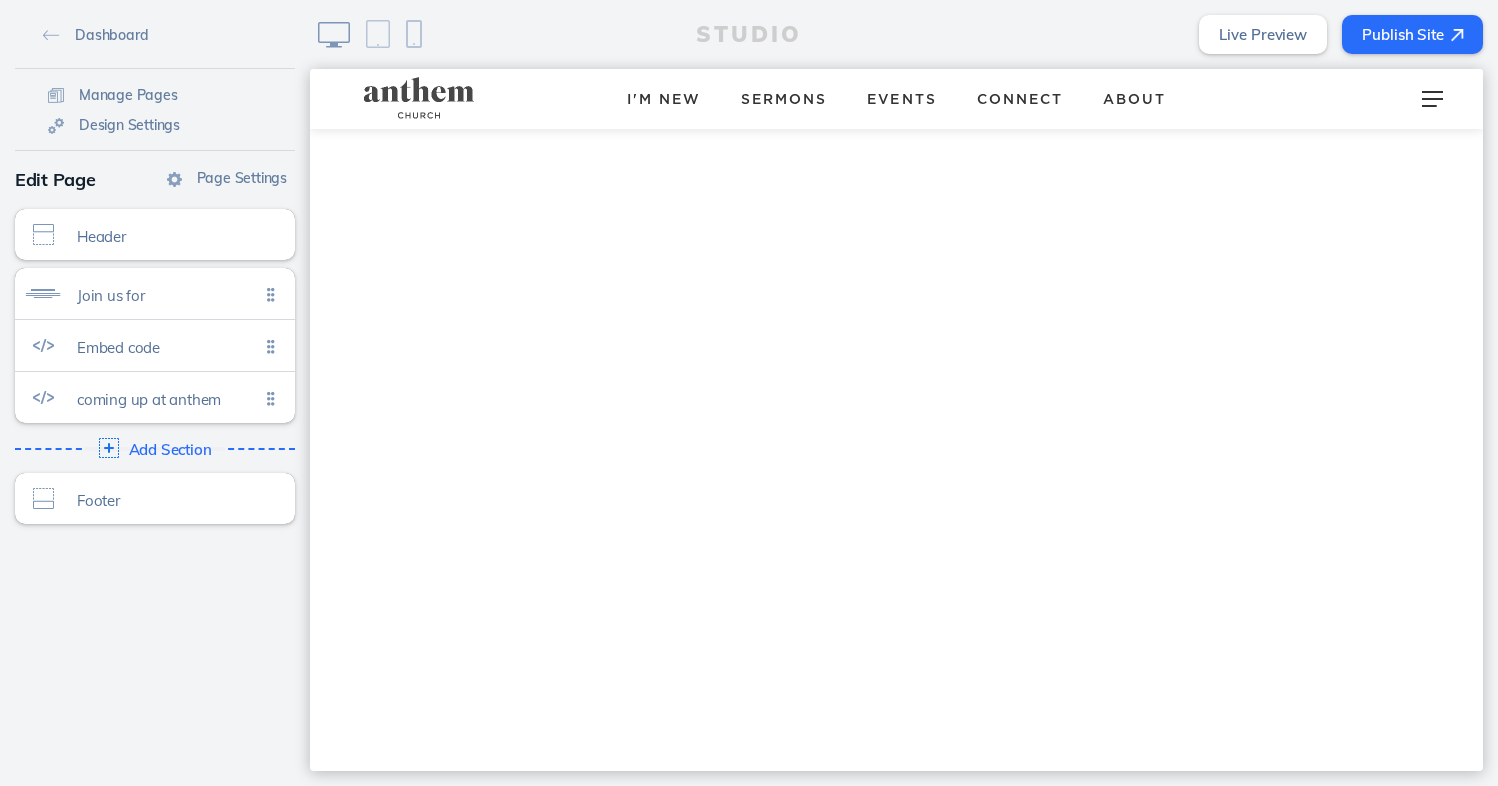 scroll, scrollTop: 762, scrollLeft: 0, axis: vertical 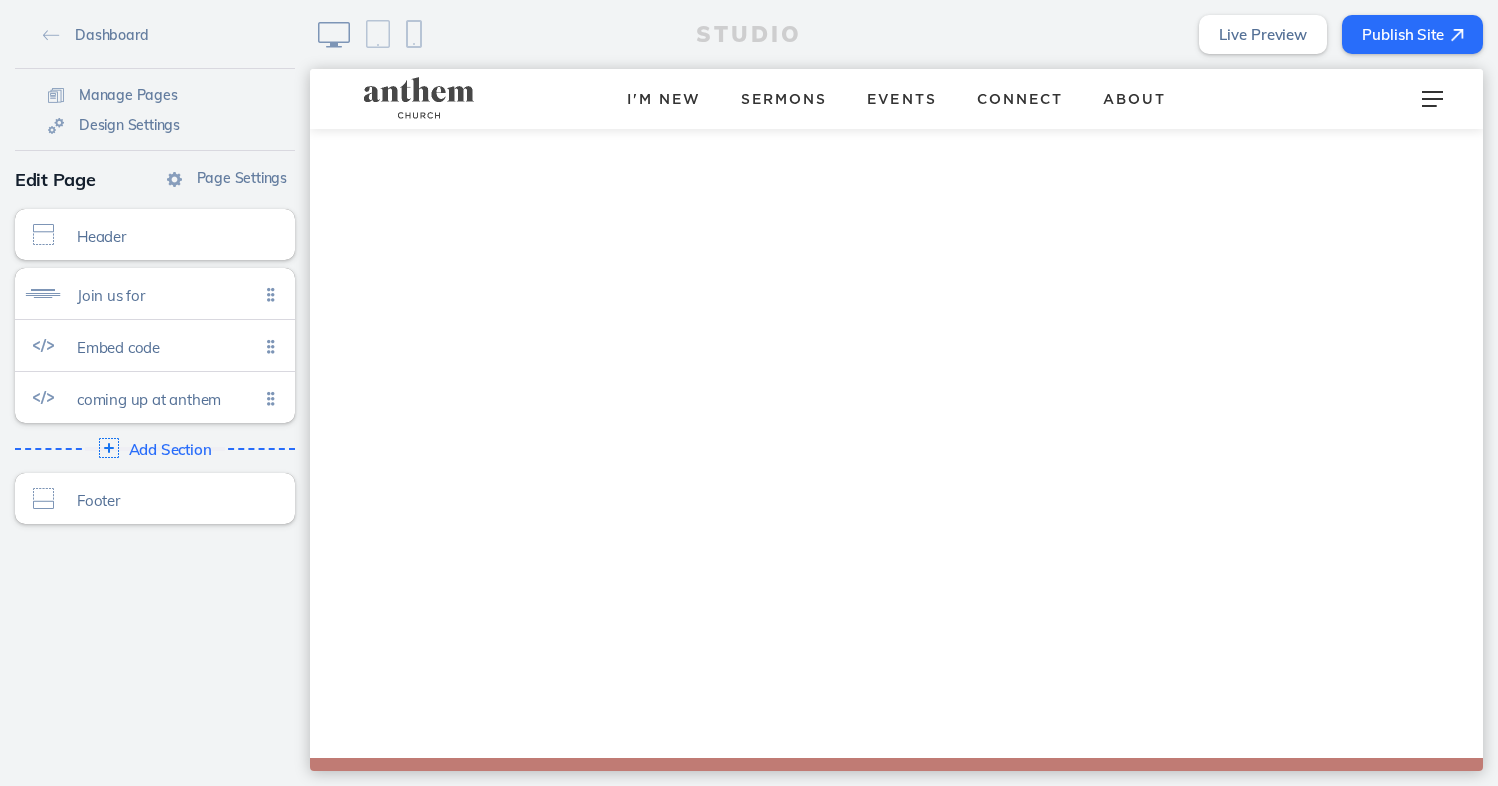 click on "Publish Site" 